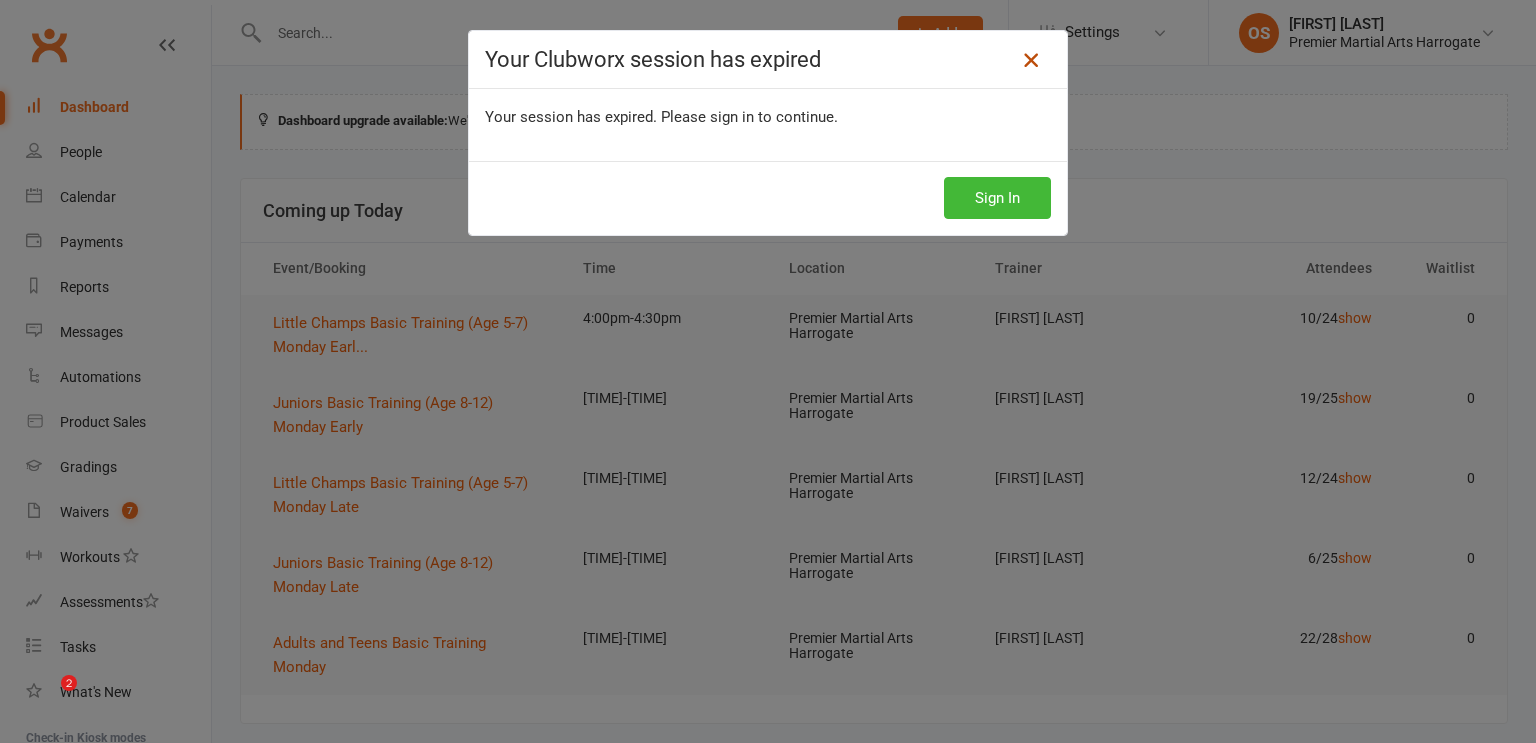 scroll, scrollTop: 0, scrollLeft: 0, axis: both 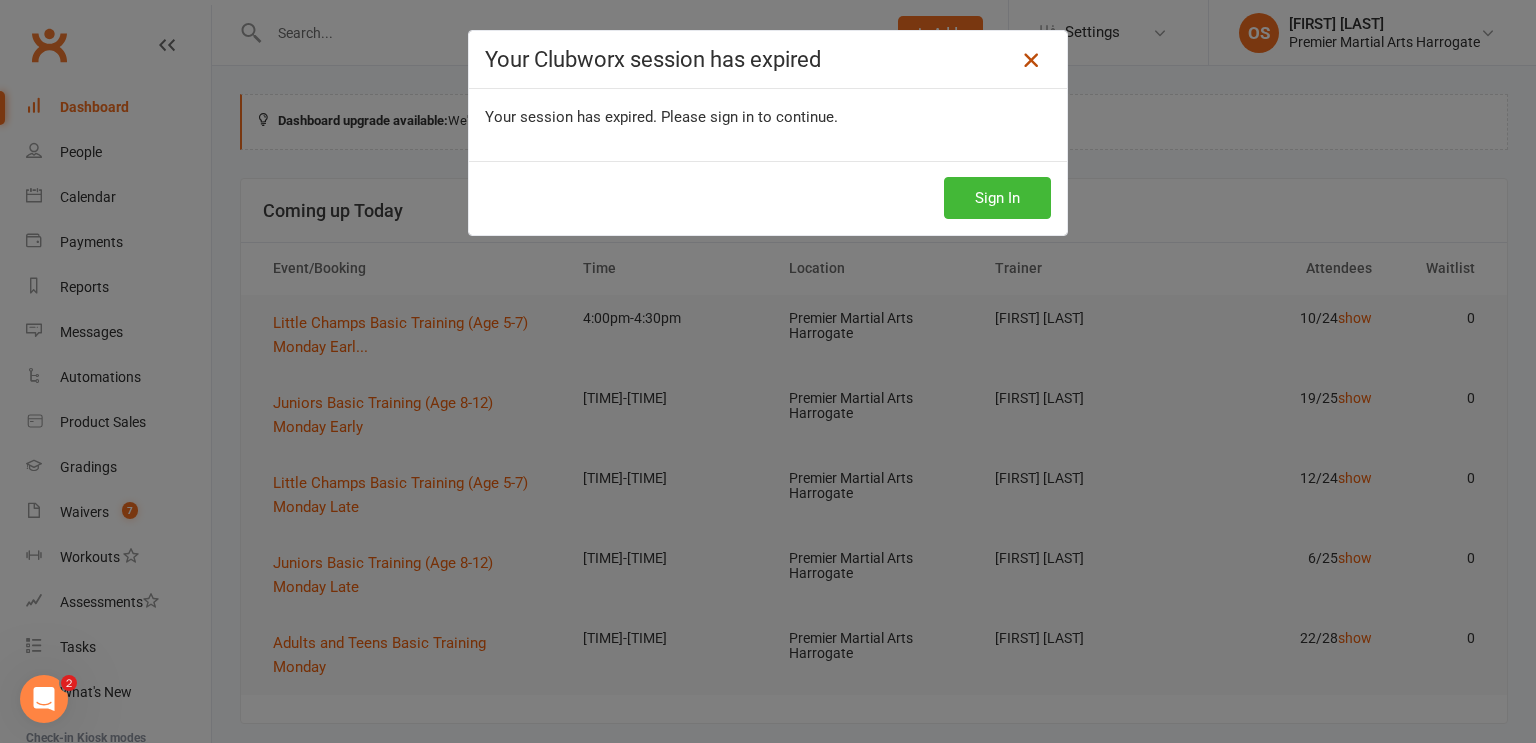 click at bounding box center [1031, 60] 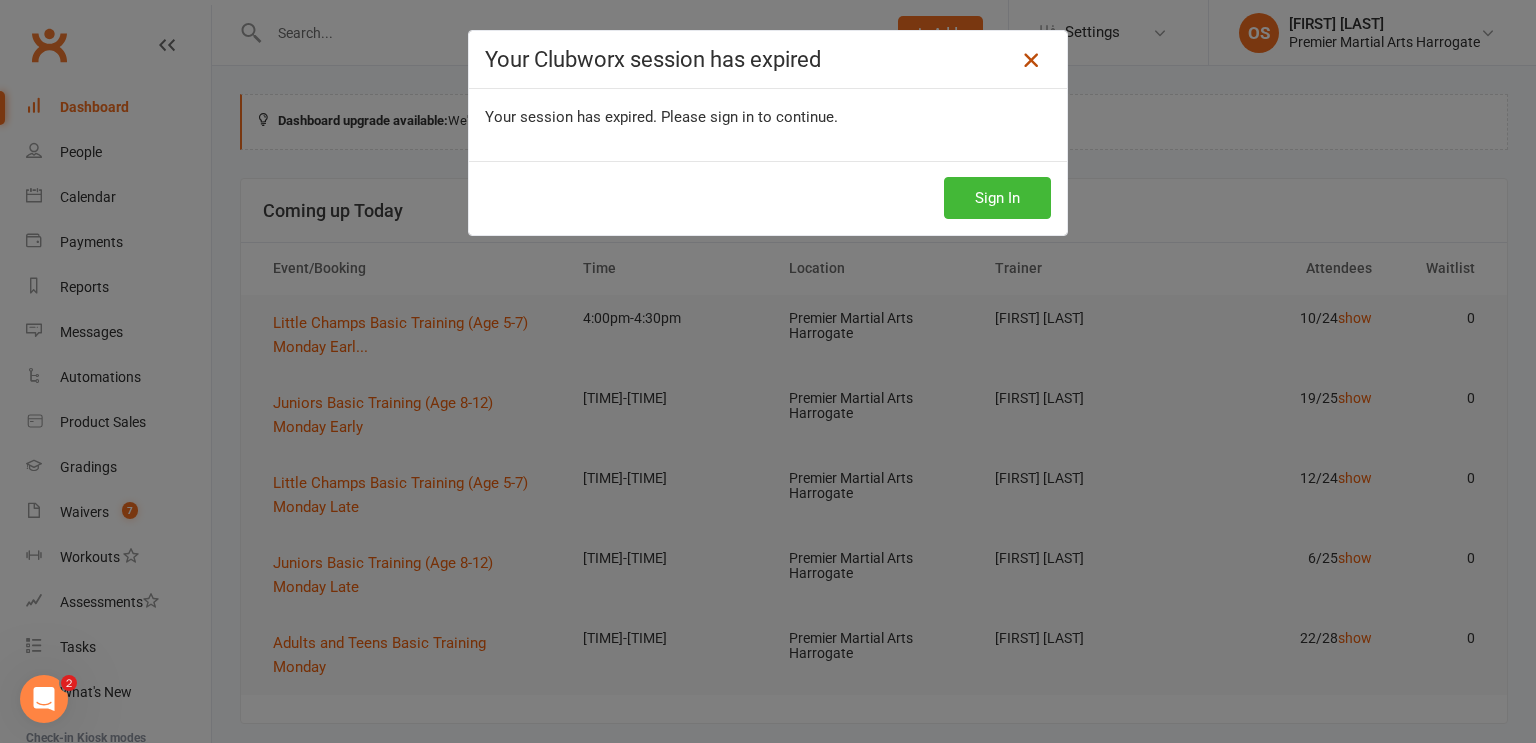 click at bounding box center [1031, 60] 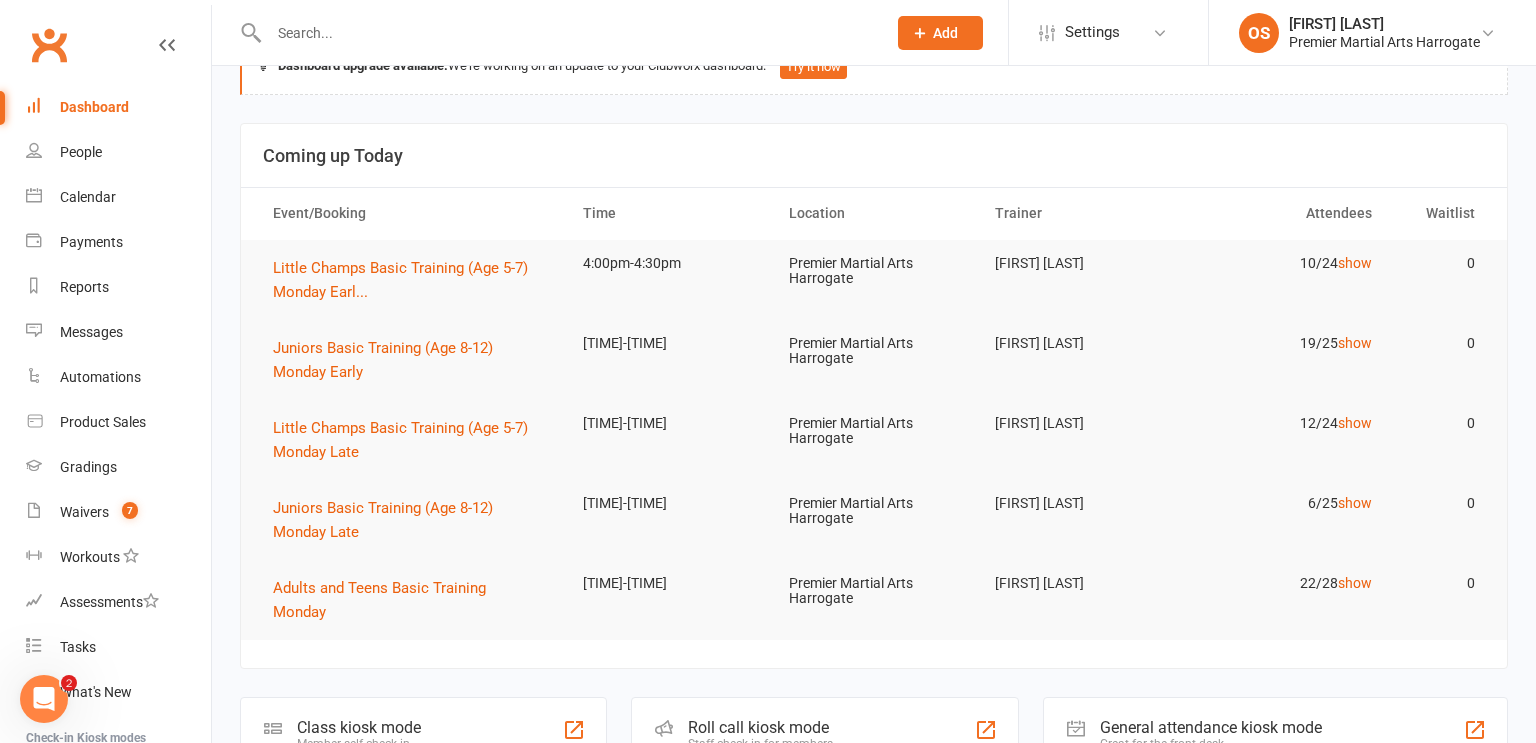 scroll, scrollTop: 63, scrollLeft: 0, axis: vertical 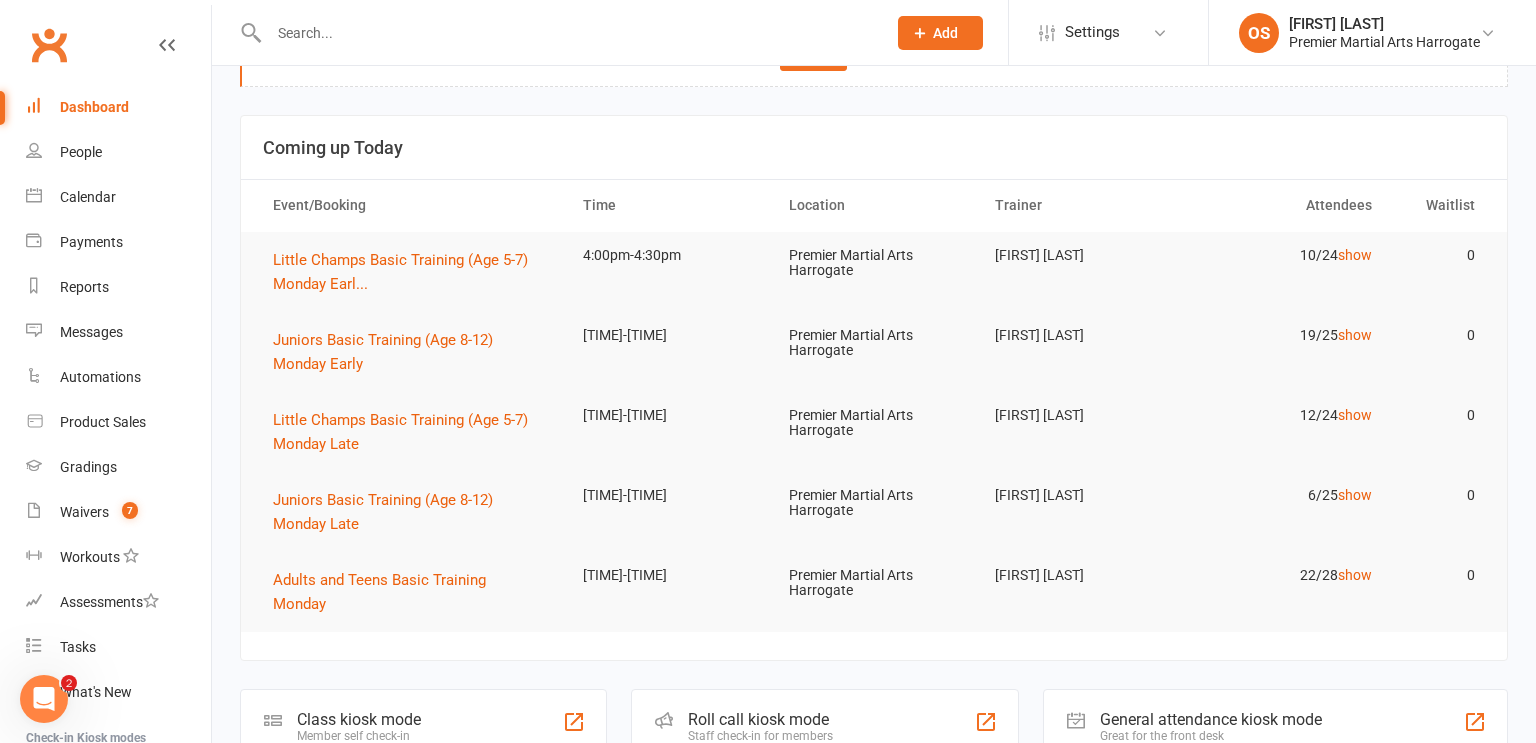 click at bounding box center [567, 33] 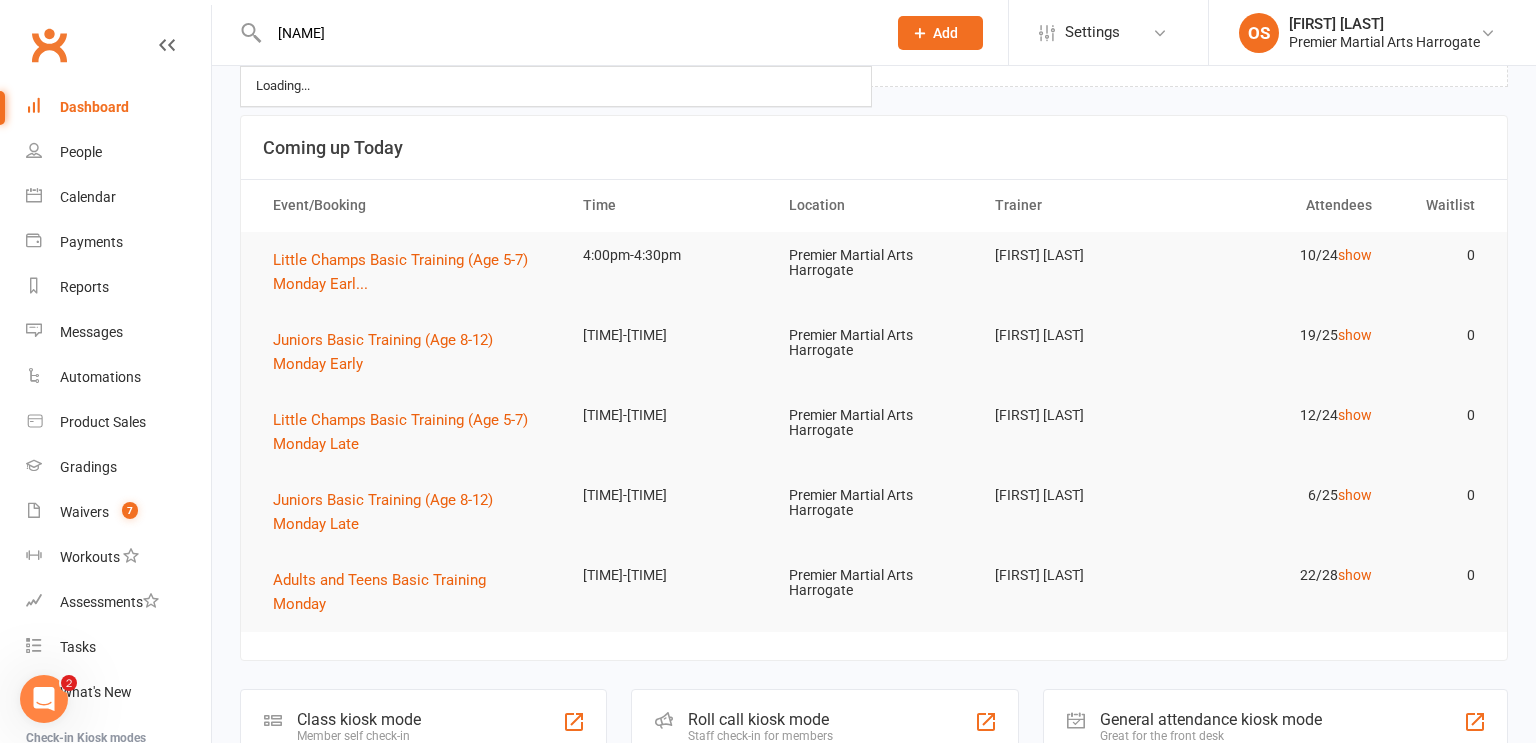 type on "[NAME]" 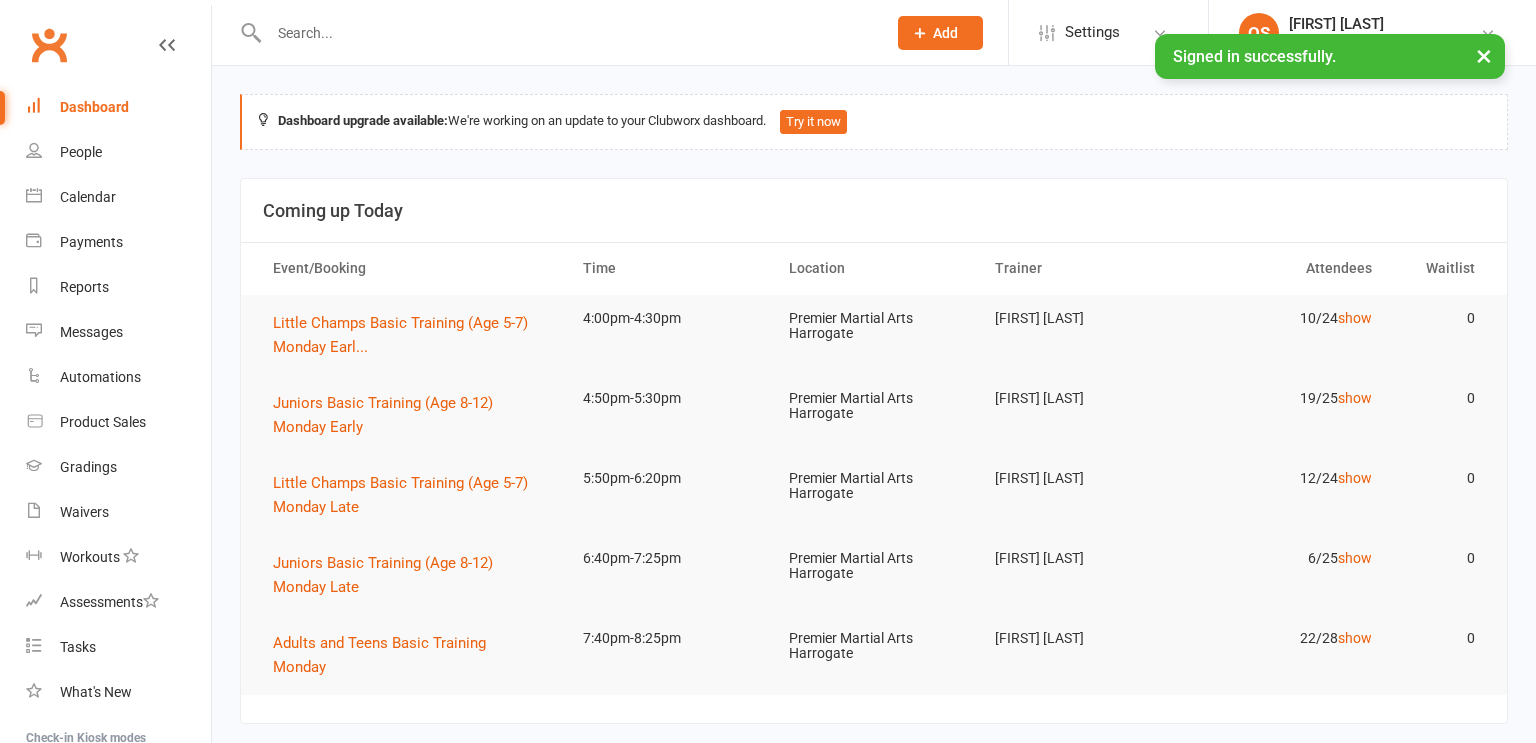 scroll, scrollTop: 0, scrollLeft: 0, axis: both 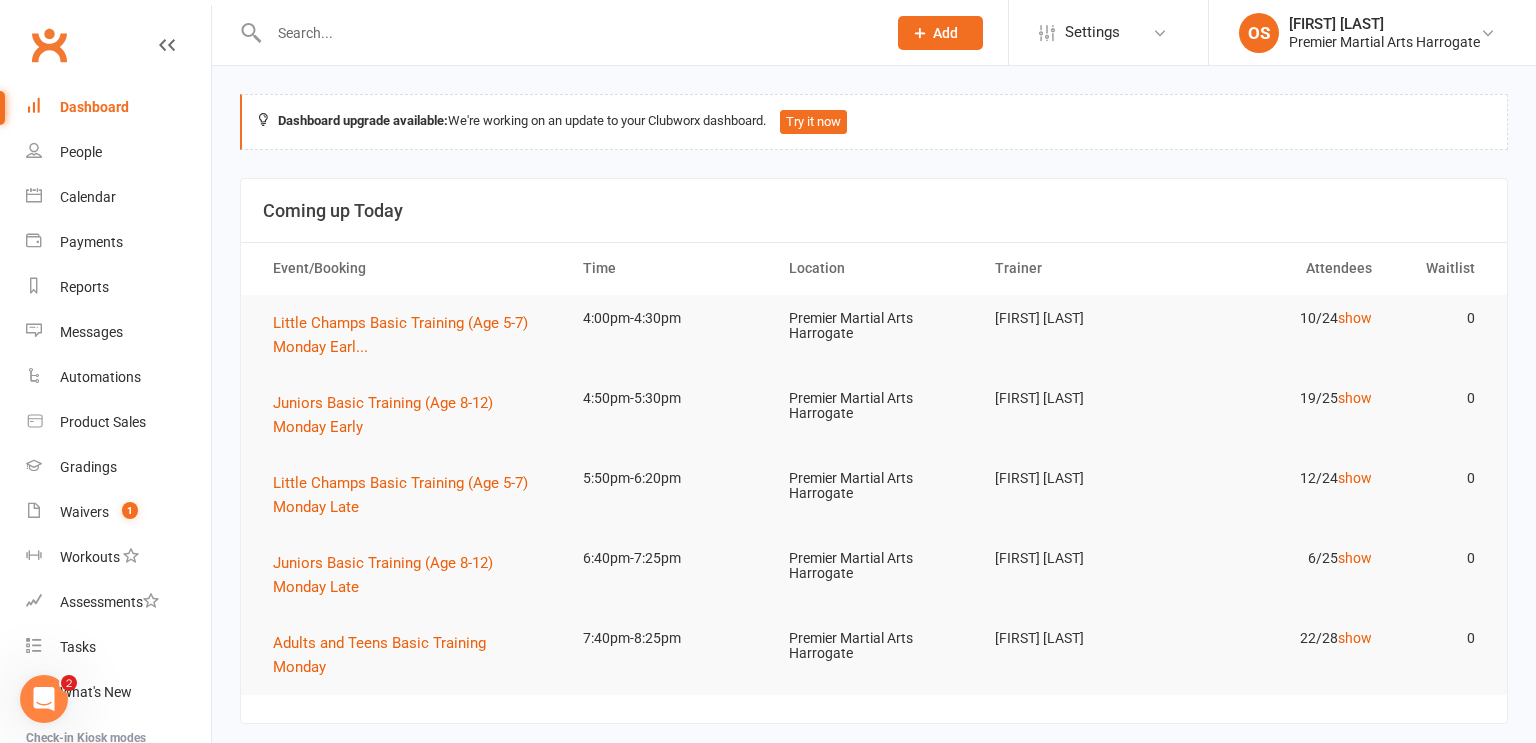 click at bounding box center [567, 33] 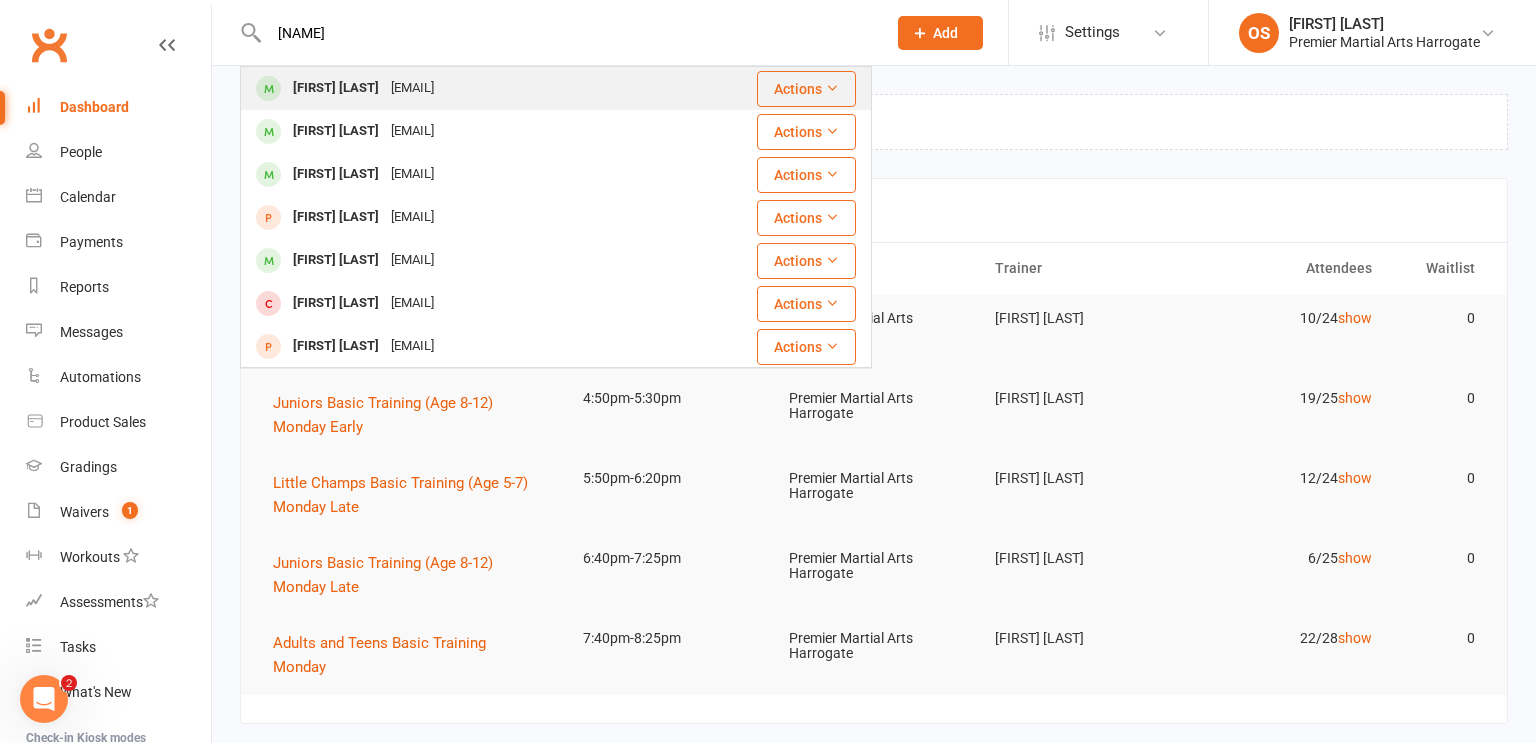 type on "[NAME]" 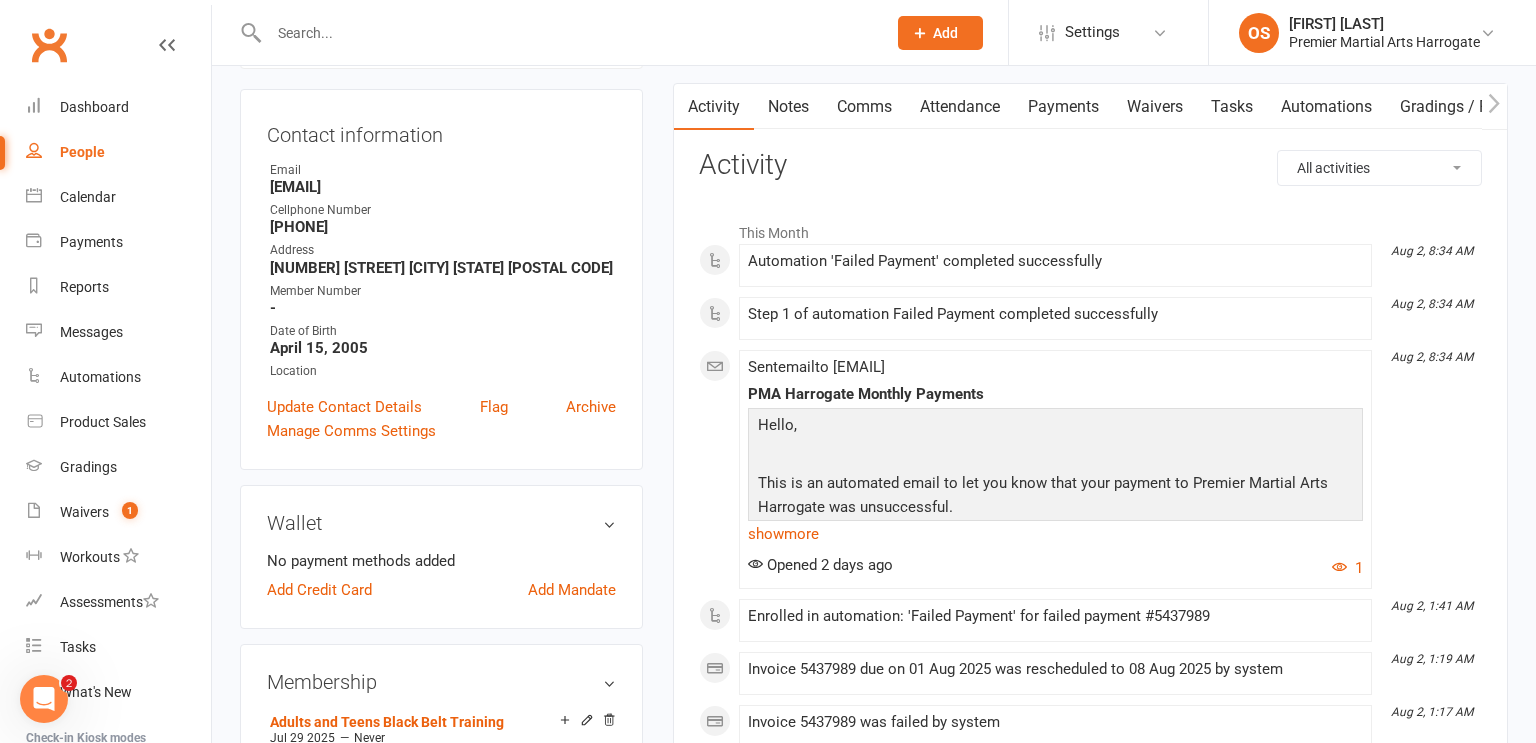 scroll, scrollTop: 190, scrollLeft: 0, axis: vertical 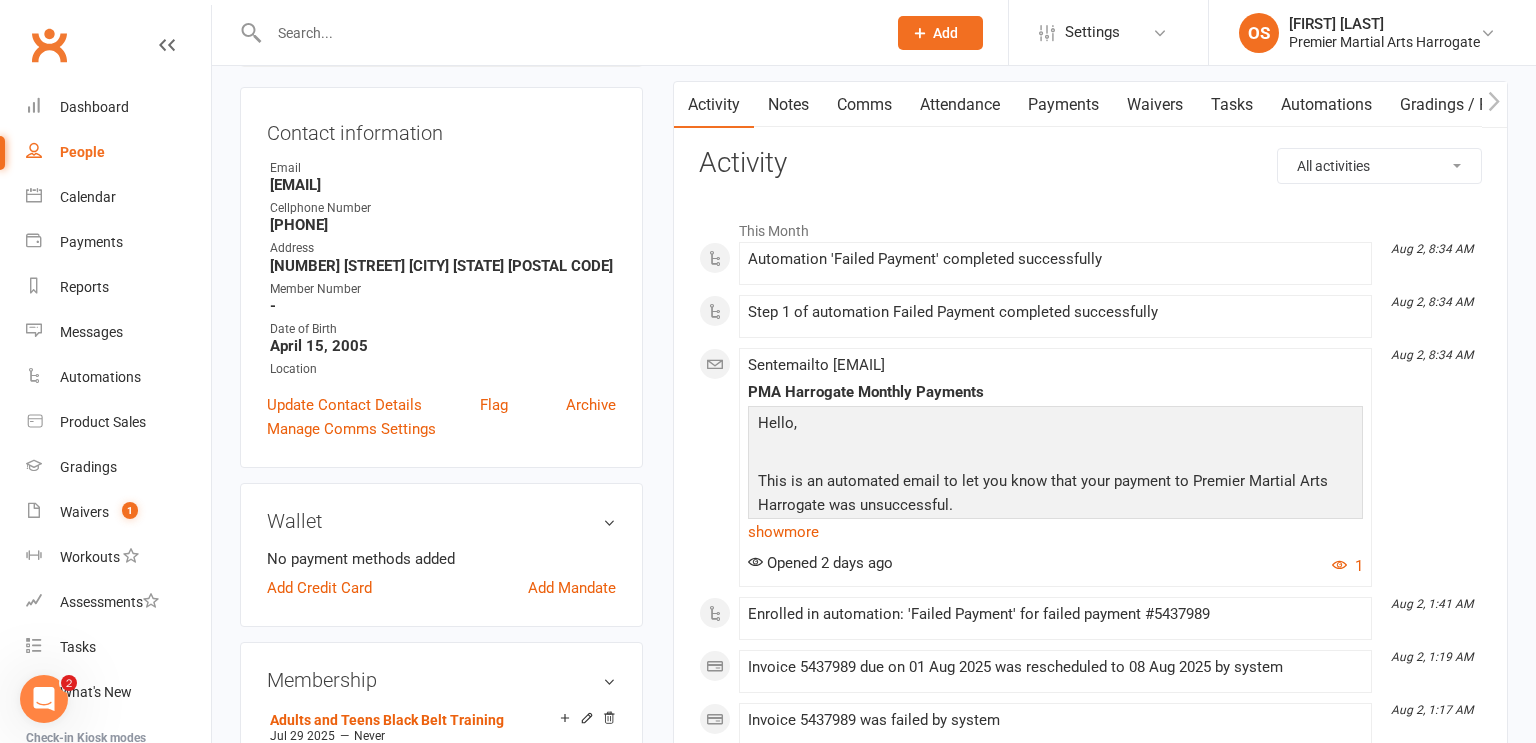 click on "Payments" at bounding box center [1063, 105] 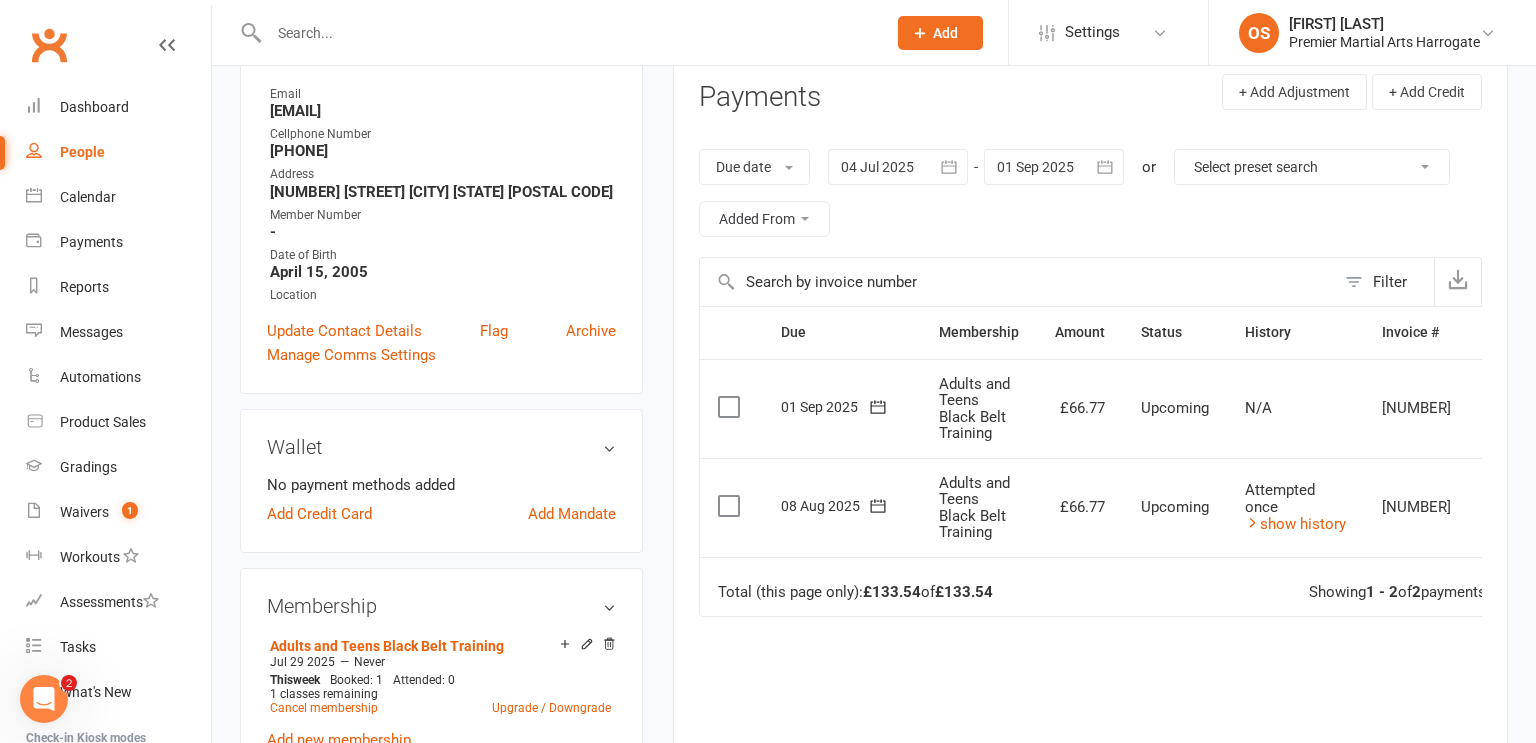 scroll, scrollTop: 264, scrollLeft: 0, axis: vertical 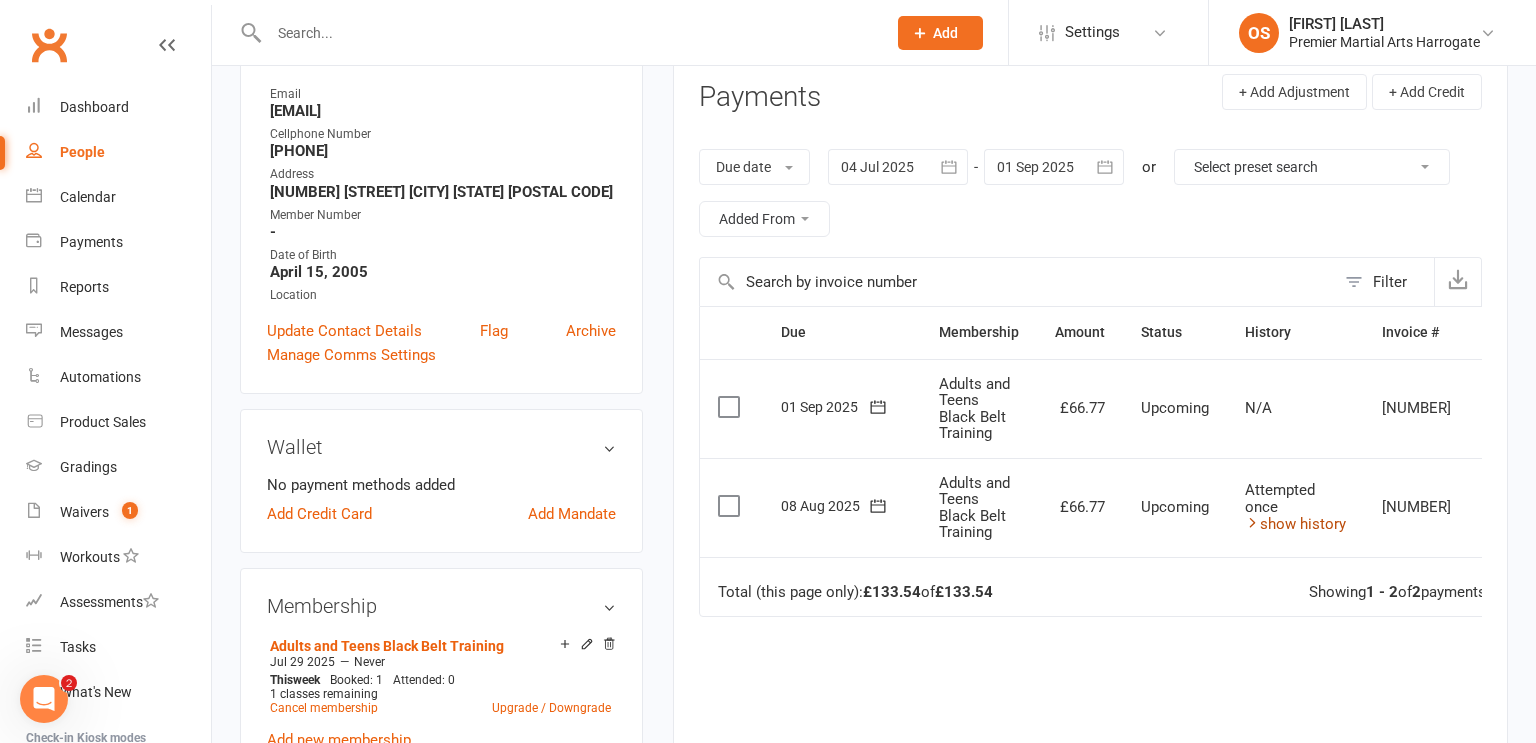 click on "show history" at bounding box center (1295, 524) 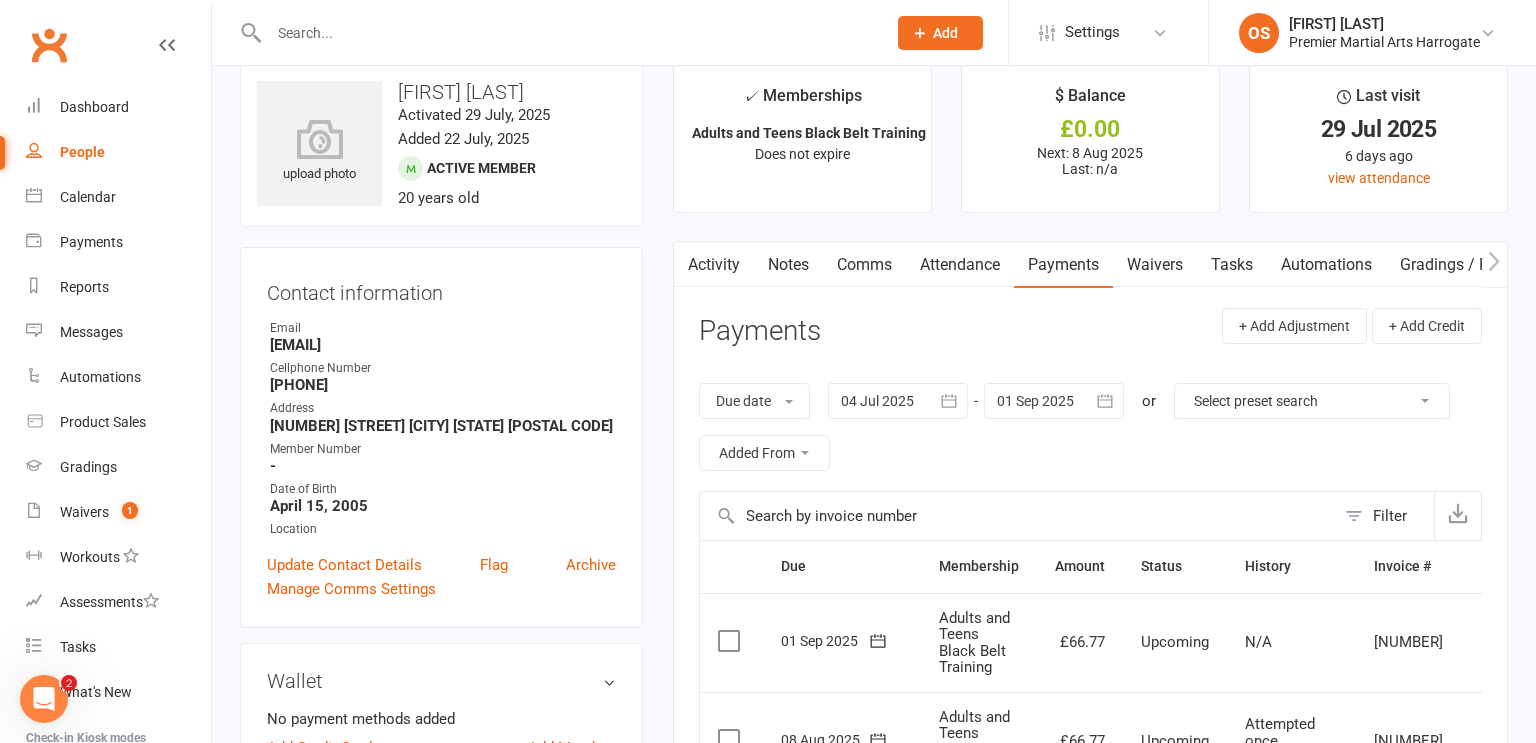 scroll, scrollTop: 31, scrollLeft: 0, axis: vertical 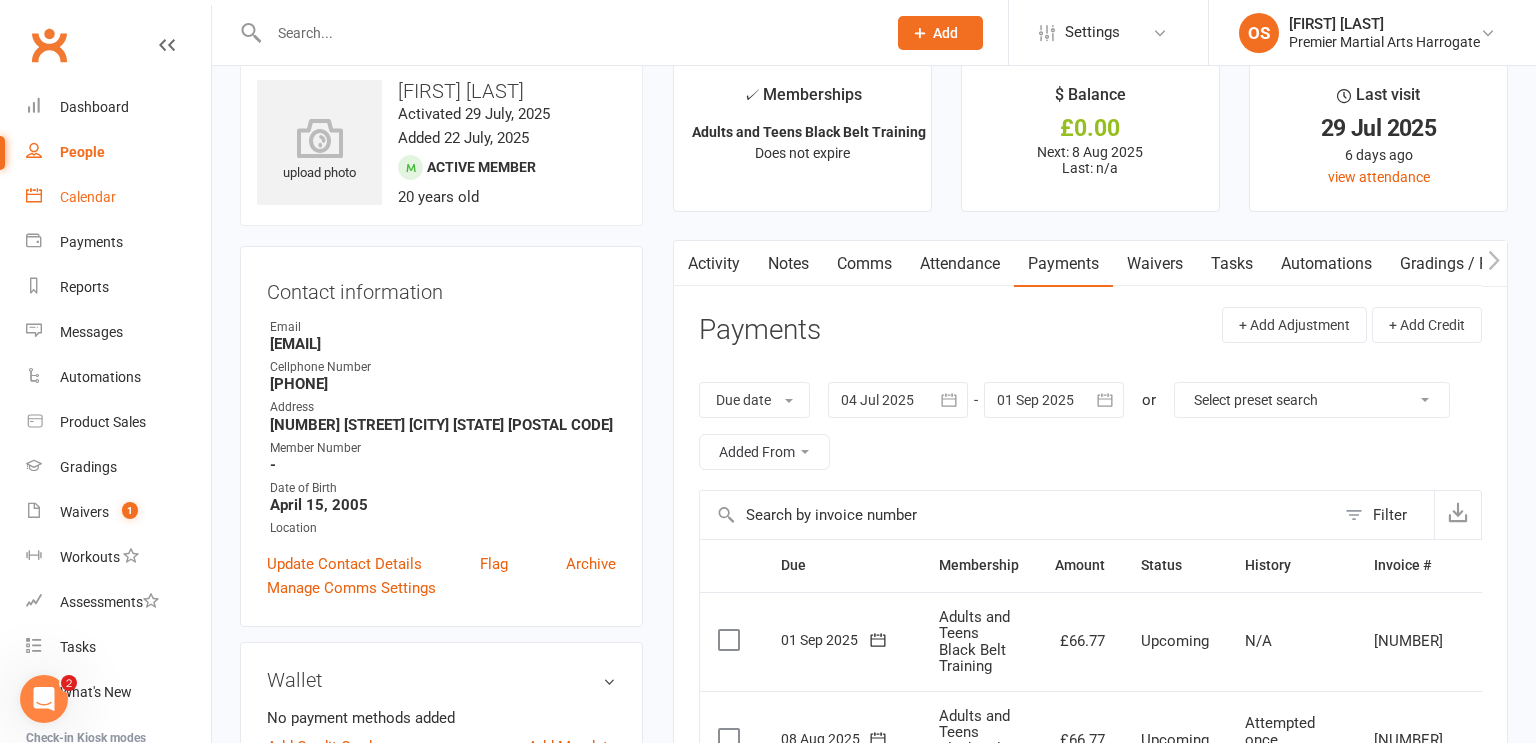 click on "Calendar" at bounding box center [88, 197] 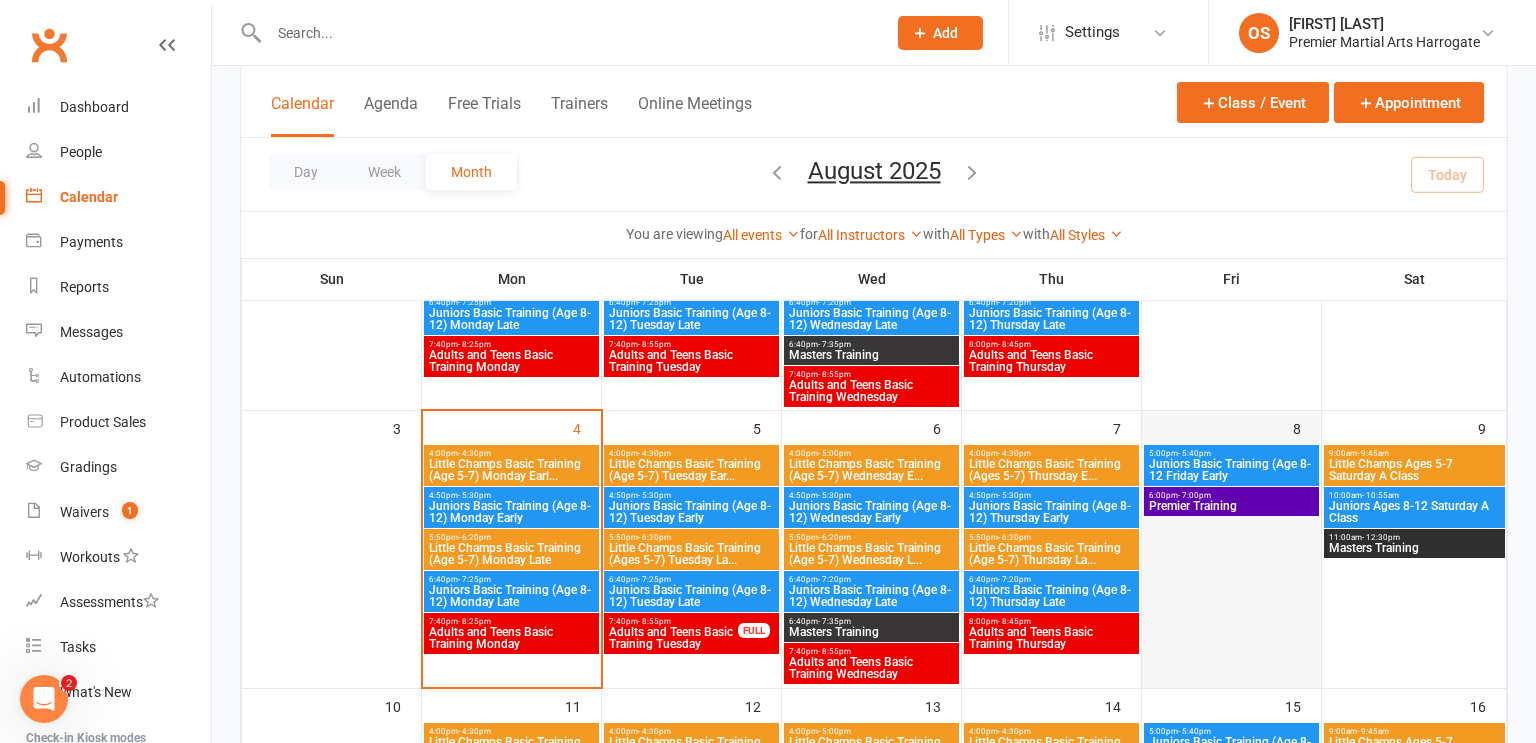 scroll, scrollTop: 0, scrollLeft: 0, axis: both 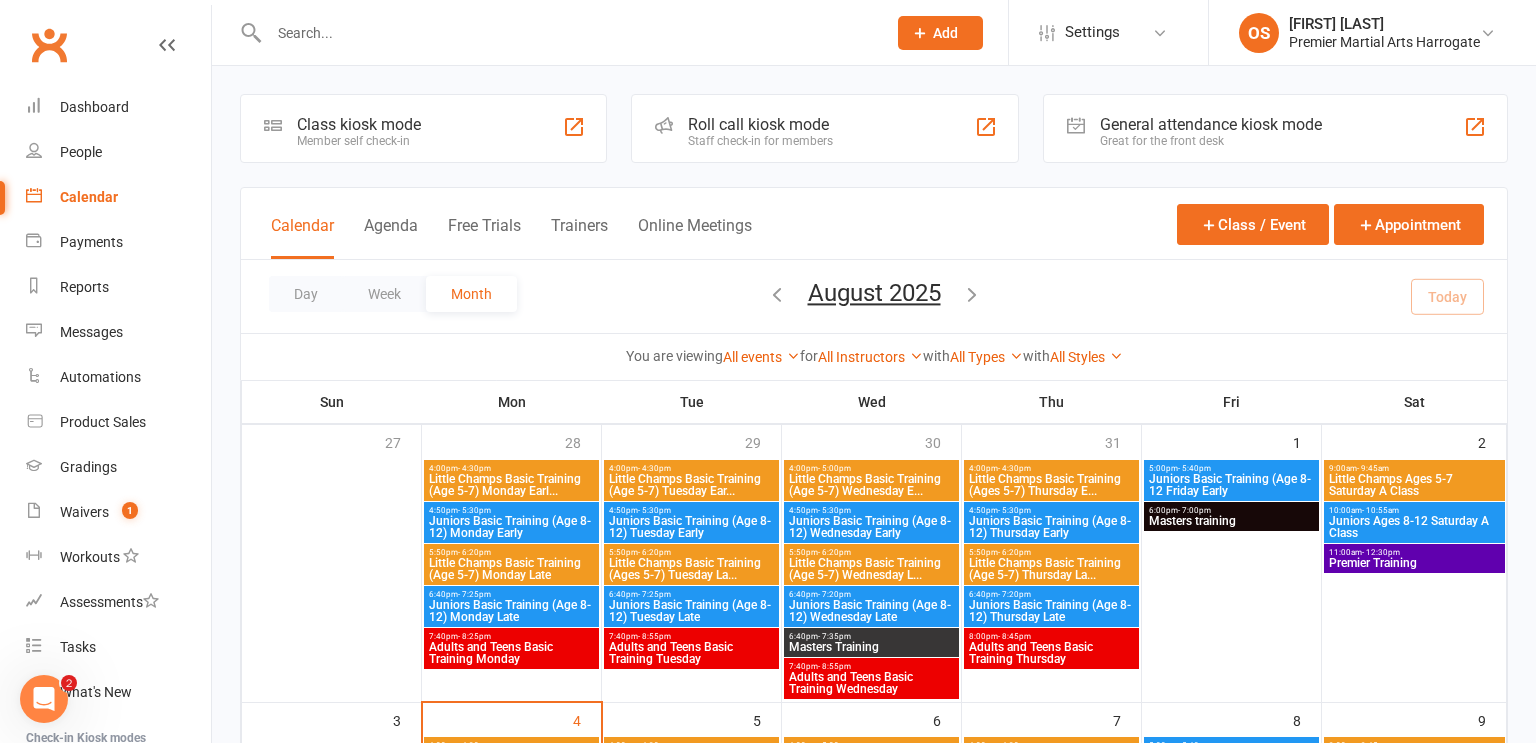 click at bounding box center (777, 294) 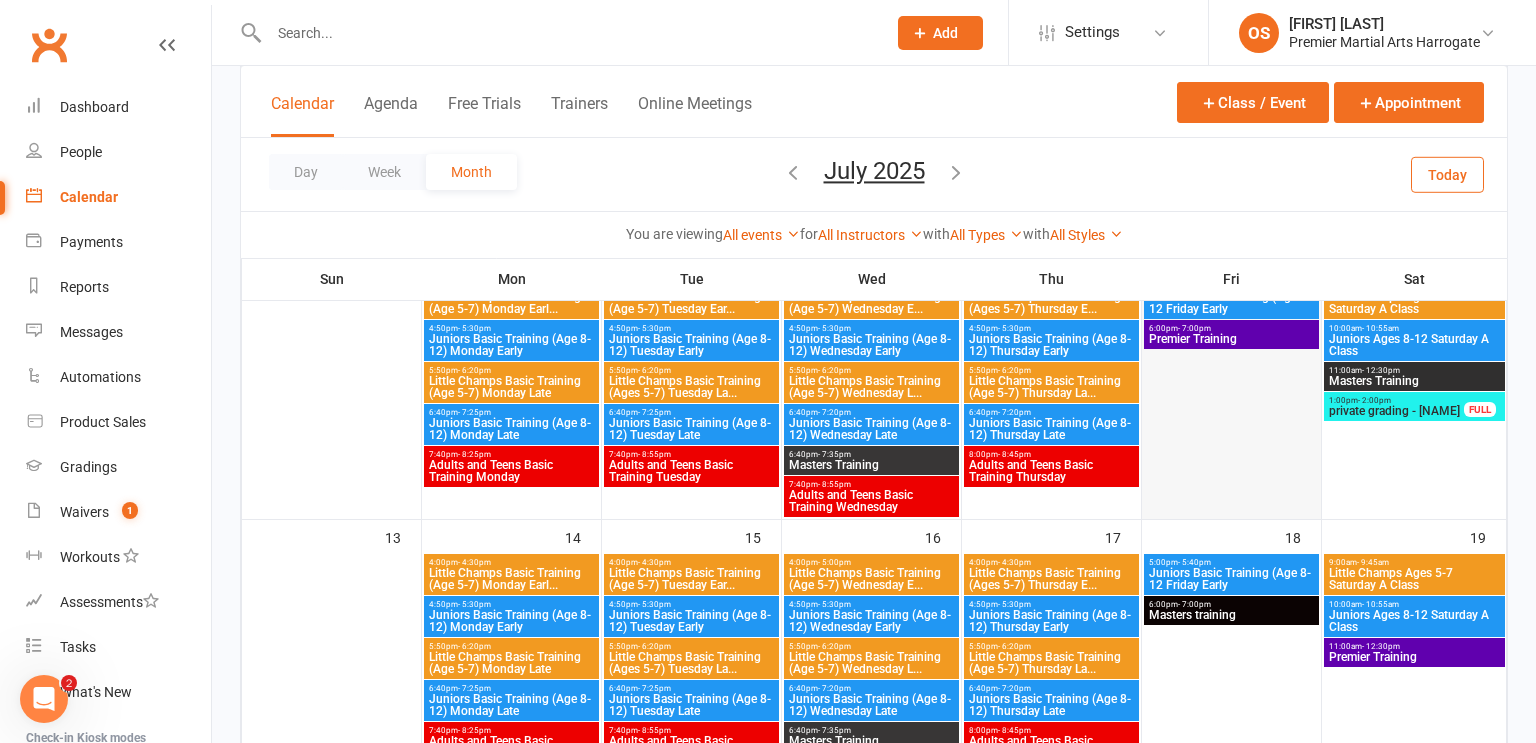 scroll, scrollTop: 460, scrollLeft: 0, axis: vertical 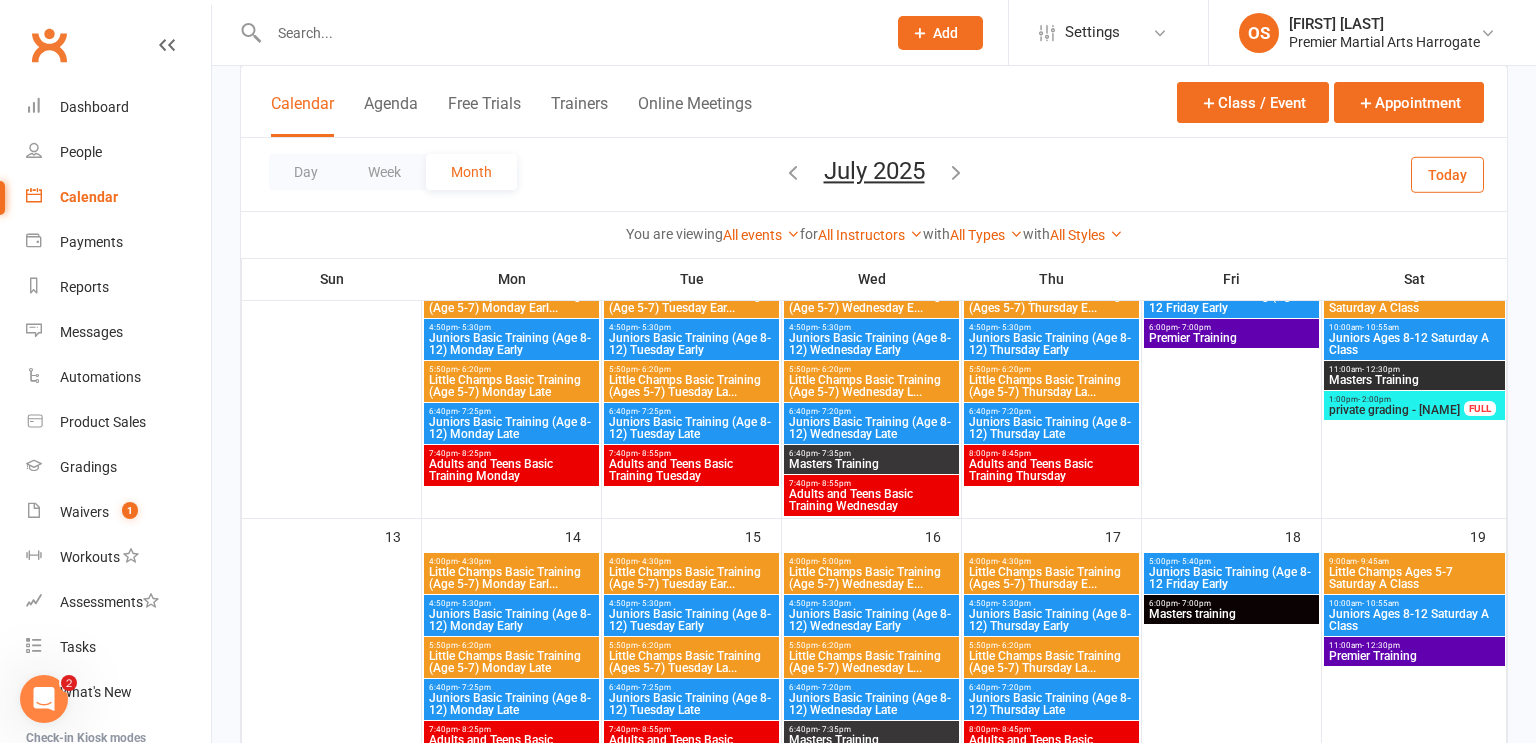 click on "Premier Training" at bounding box center [1231, 338] 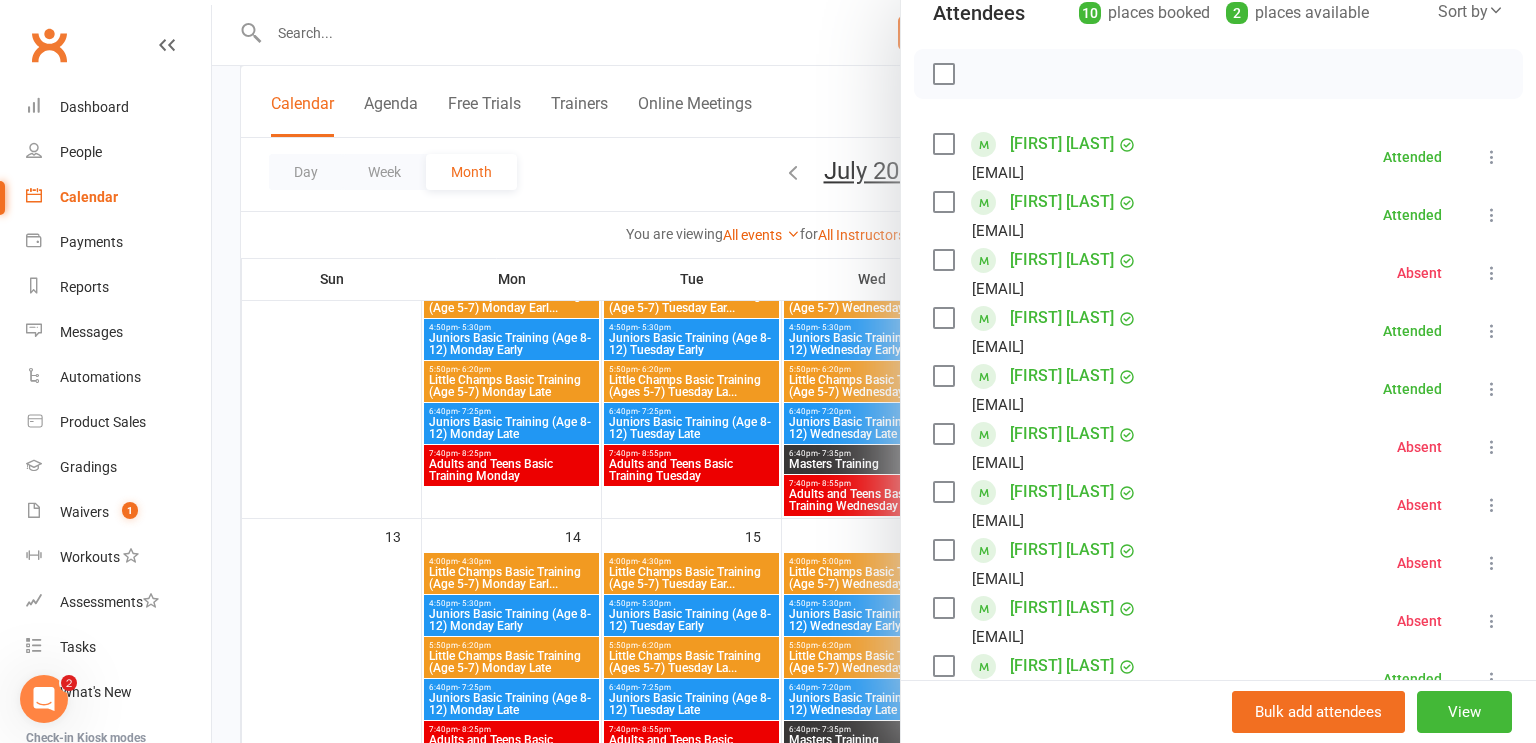 scroll, scrollTop: 0, scrollLeft: 0, axis: both 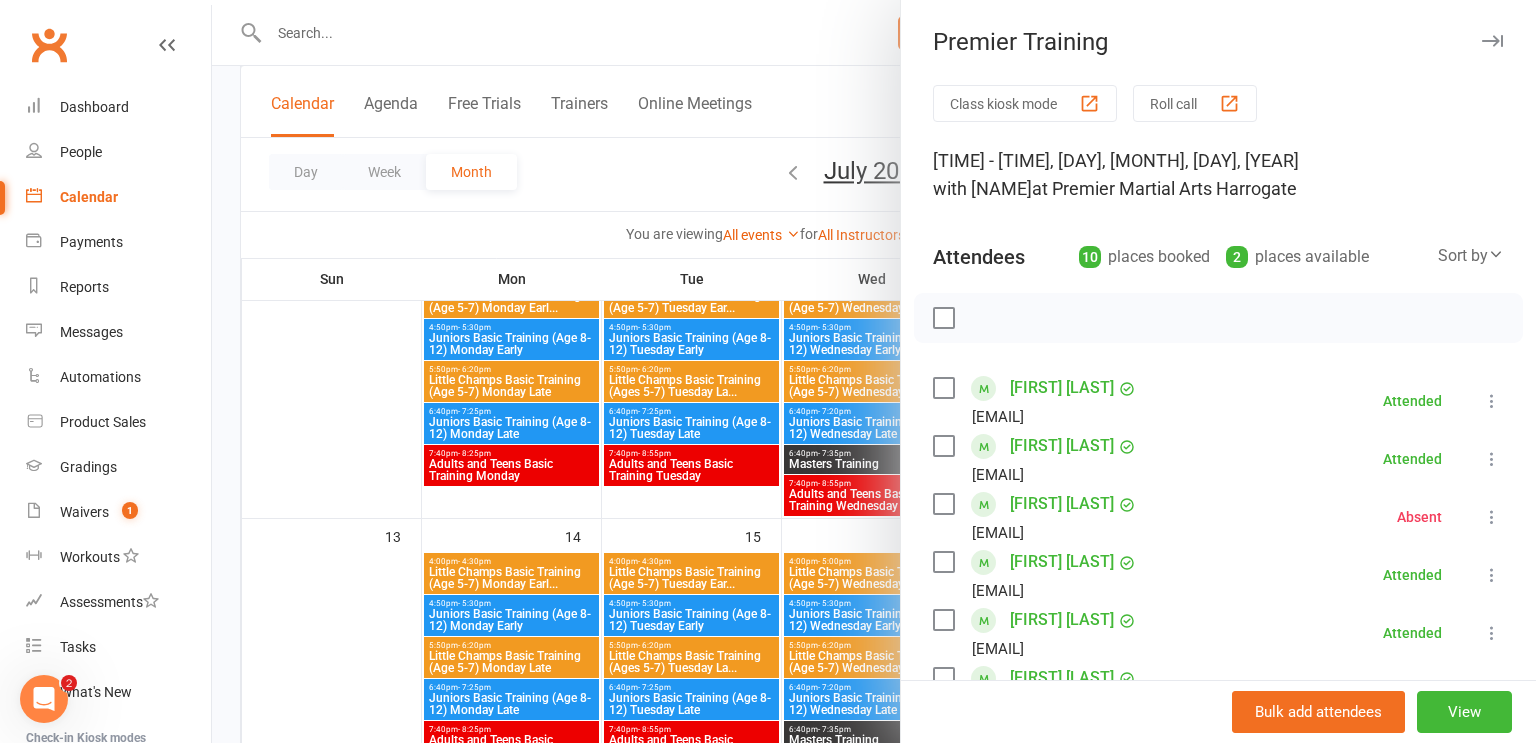 click at bounding box center [874, 371] 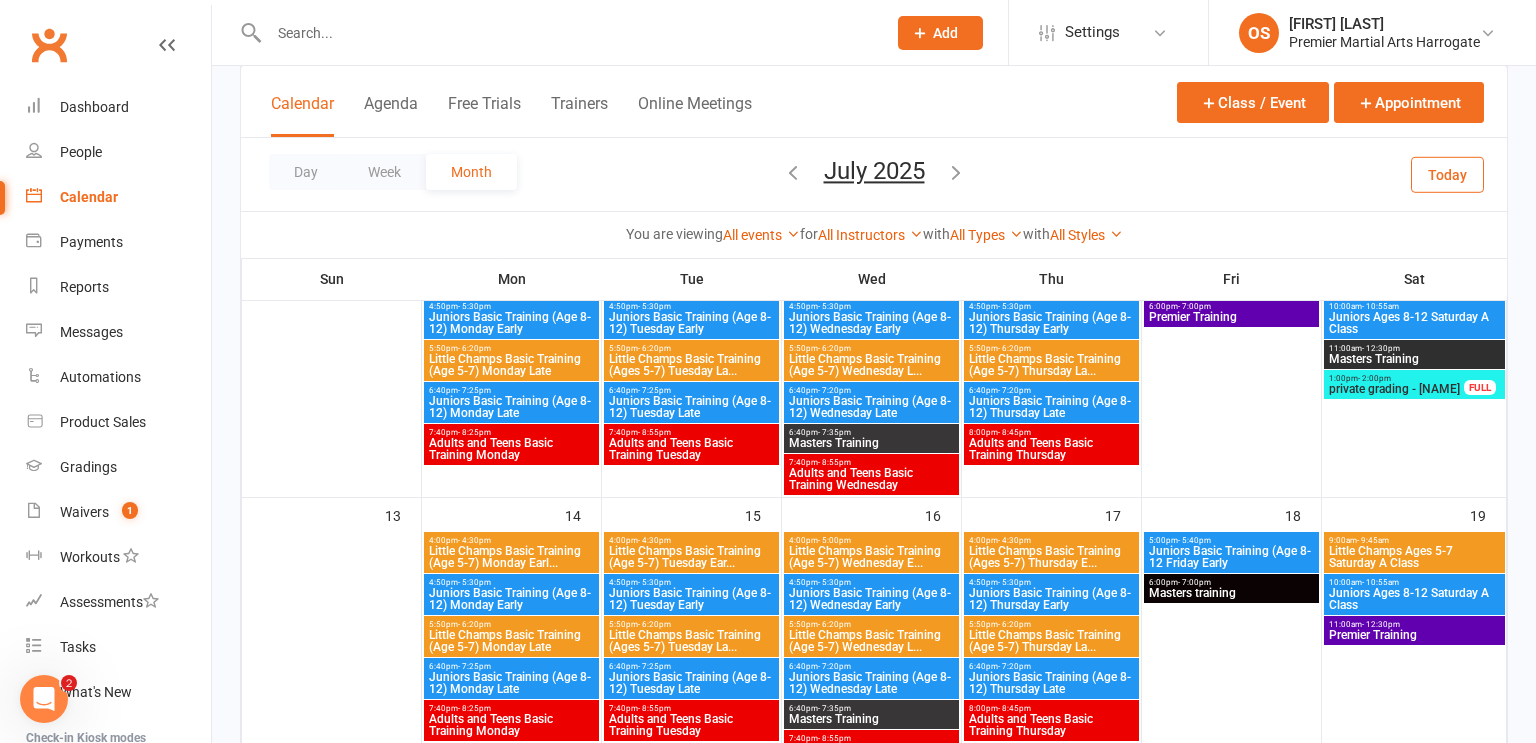 scroll, scrollTop: 0, scrollLeft: 0, axis: both 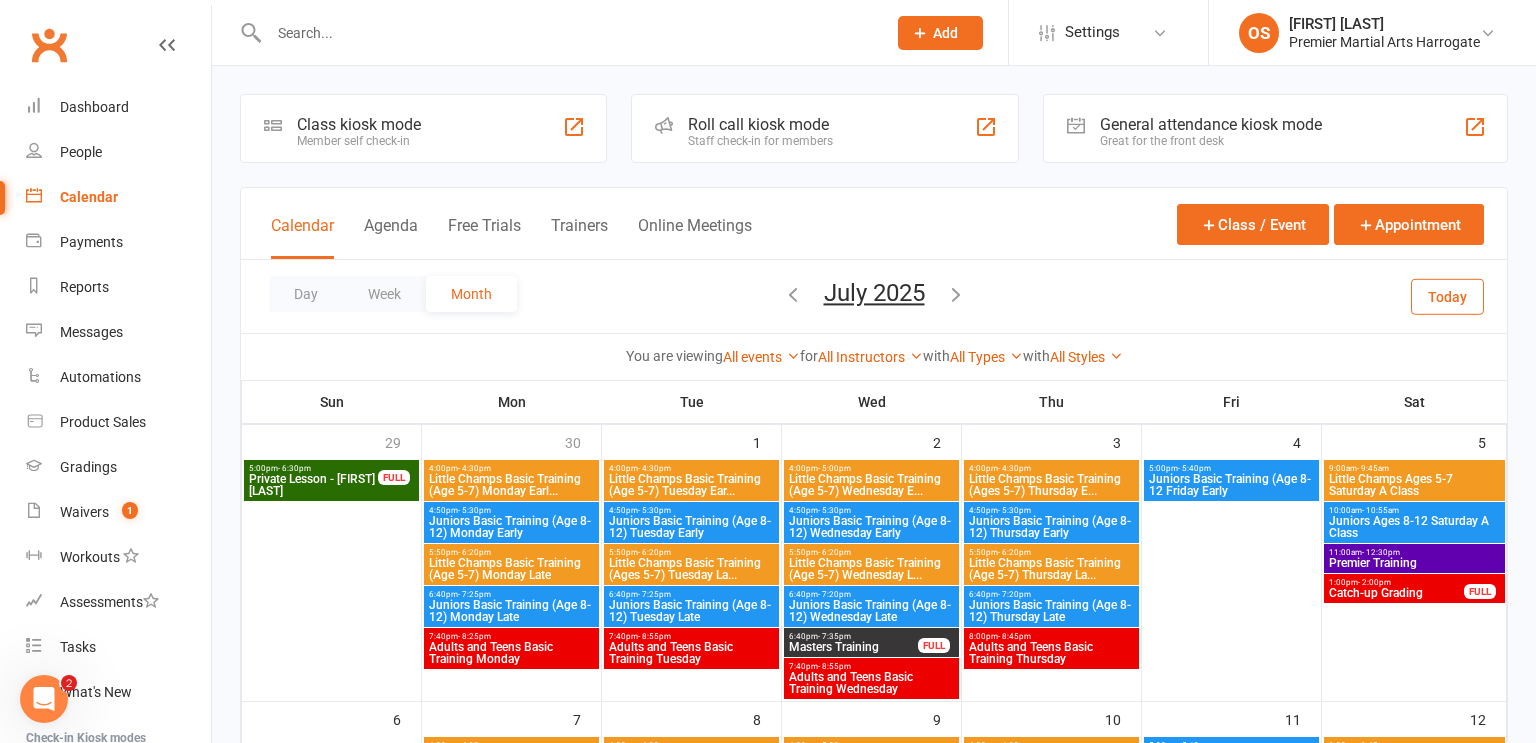click at bounding box center [567, 33] 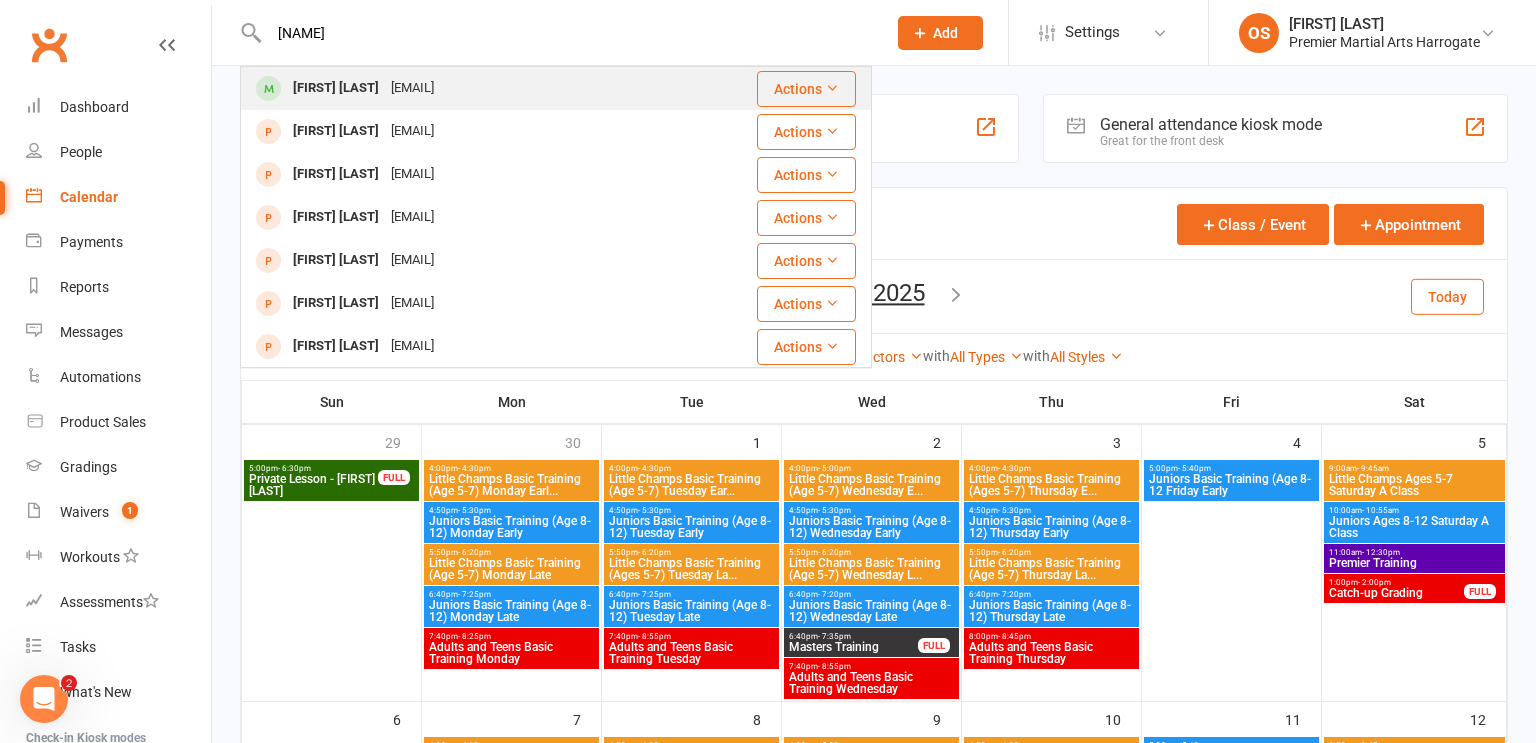 type on "[NAME]" 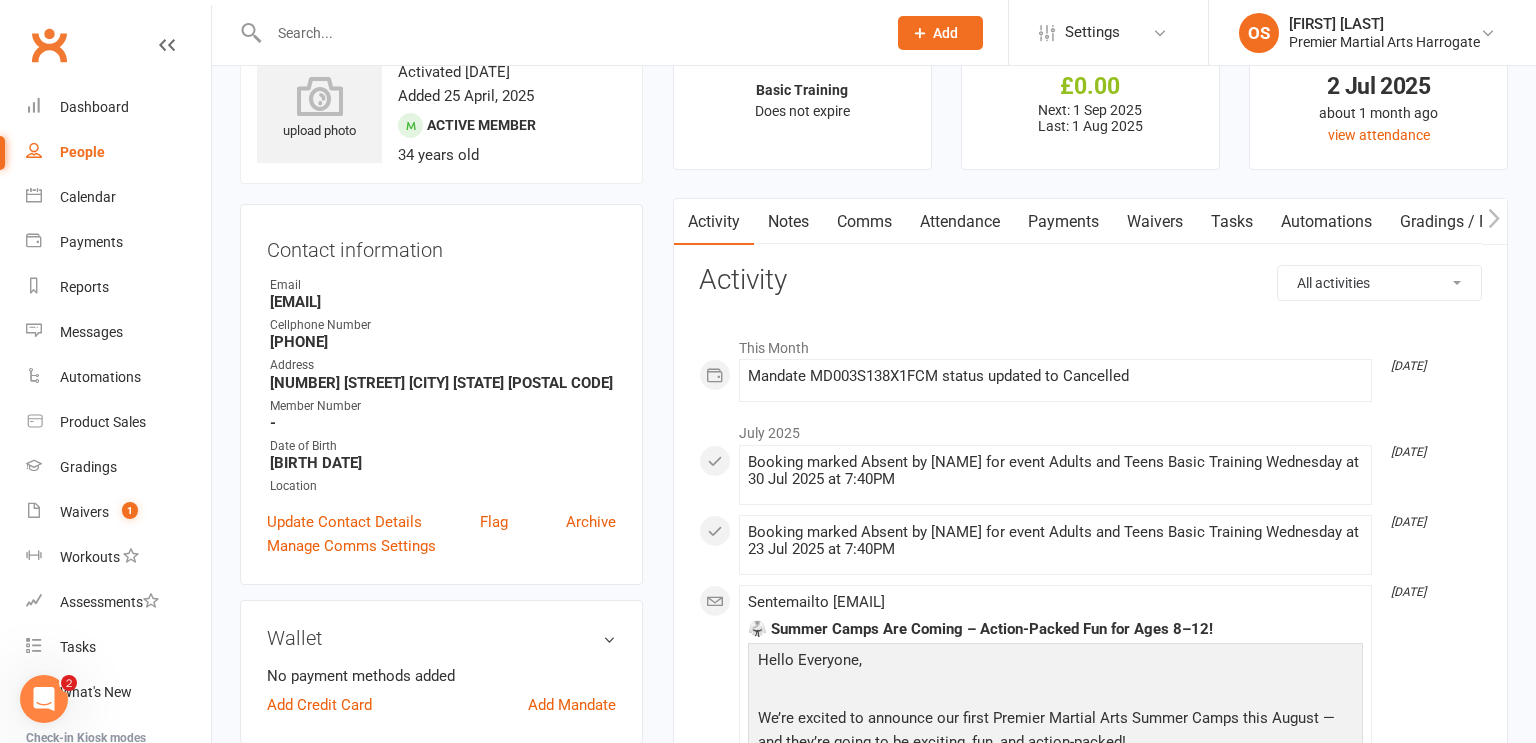 scroll, scrollTop: 43, scrollLeft: 0, axis: vertical 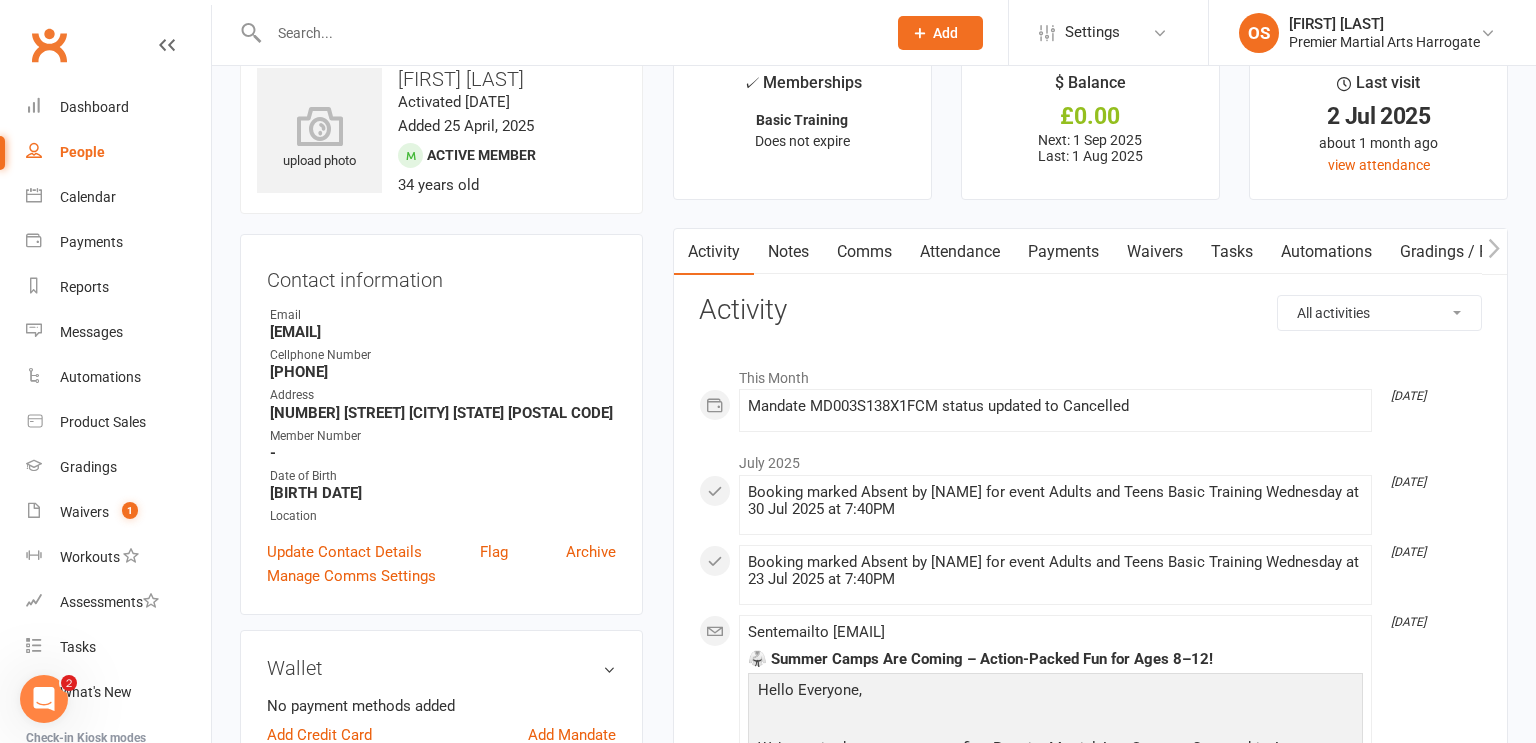 click on "Payments" at bounding box center (1063, 252) 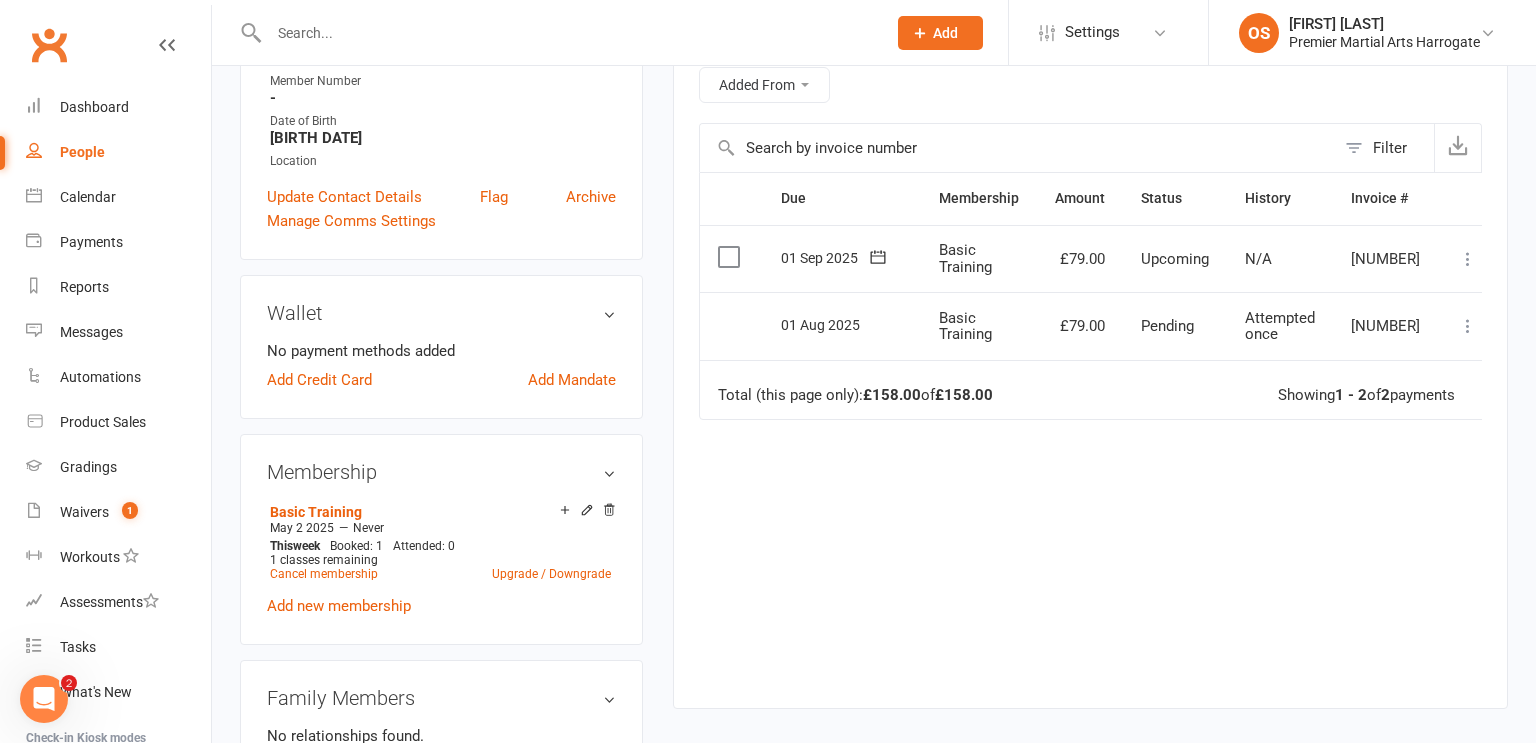 scroll, scrollTop: 400, scrollLeft: 0, axis: vertical 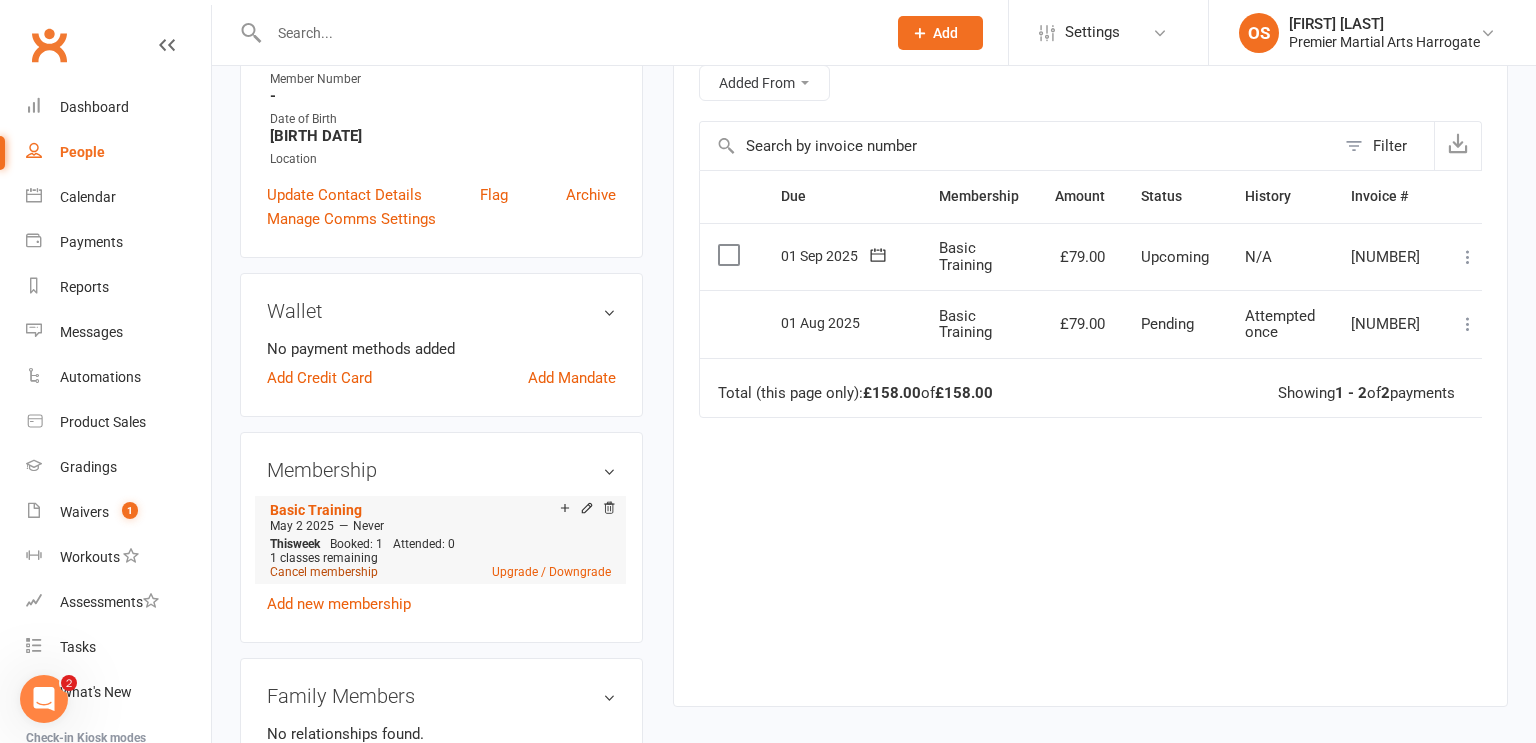 click on "Cancel membership" at bounding box center (324, 572) 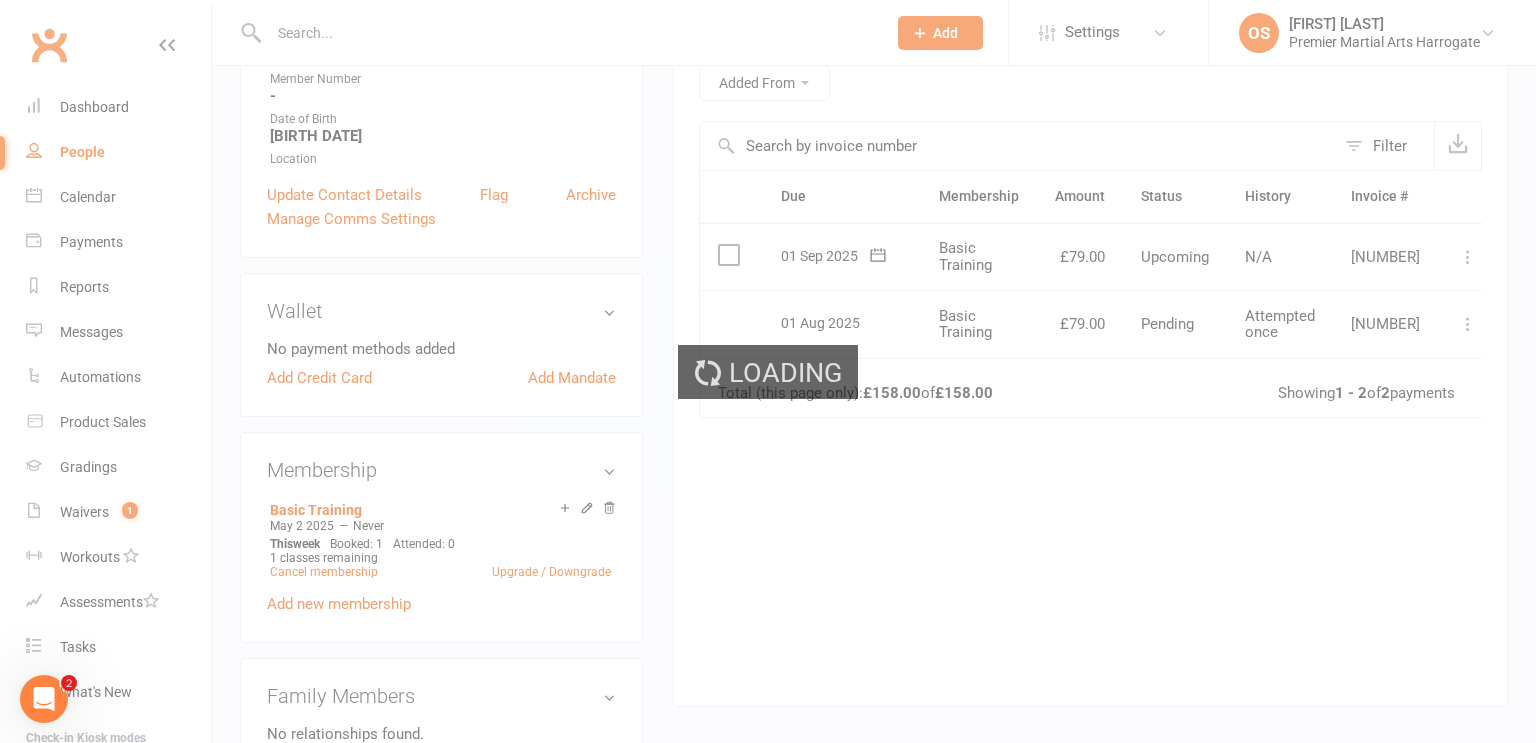 scroll, scrollTop: 0, scrollLeft: 0, axis: both 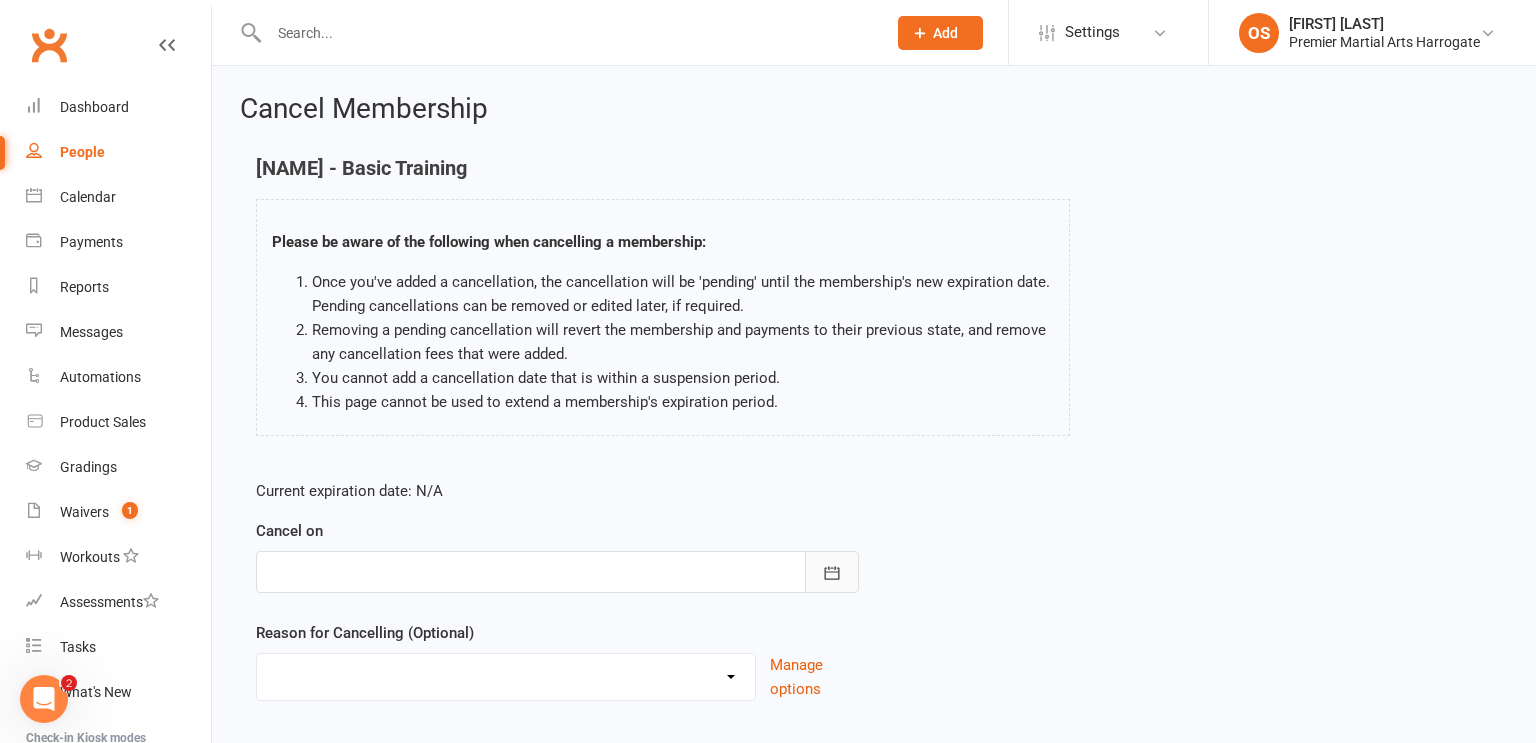 click 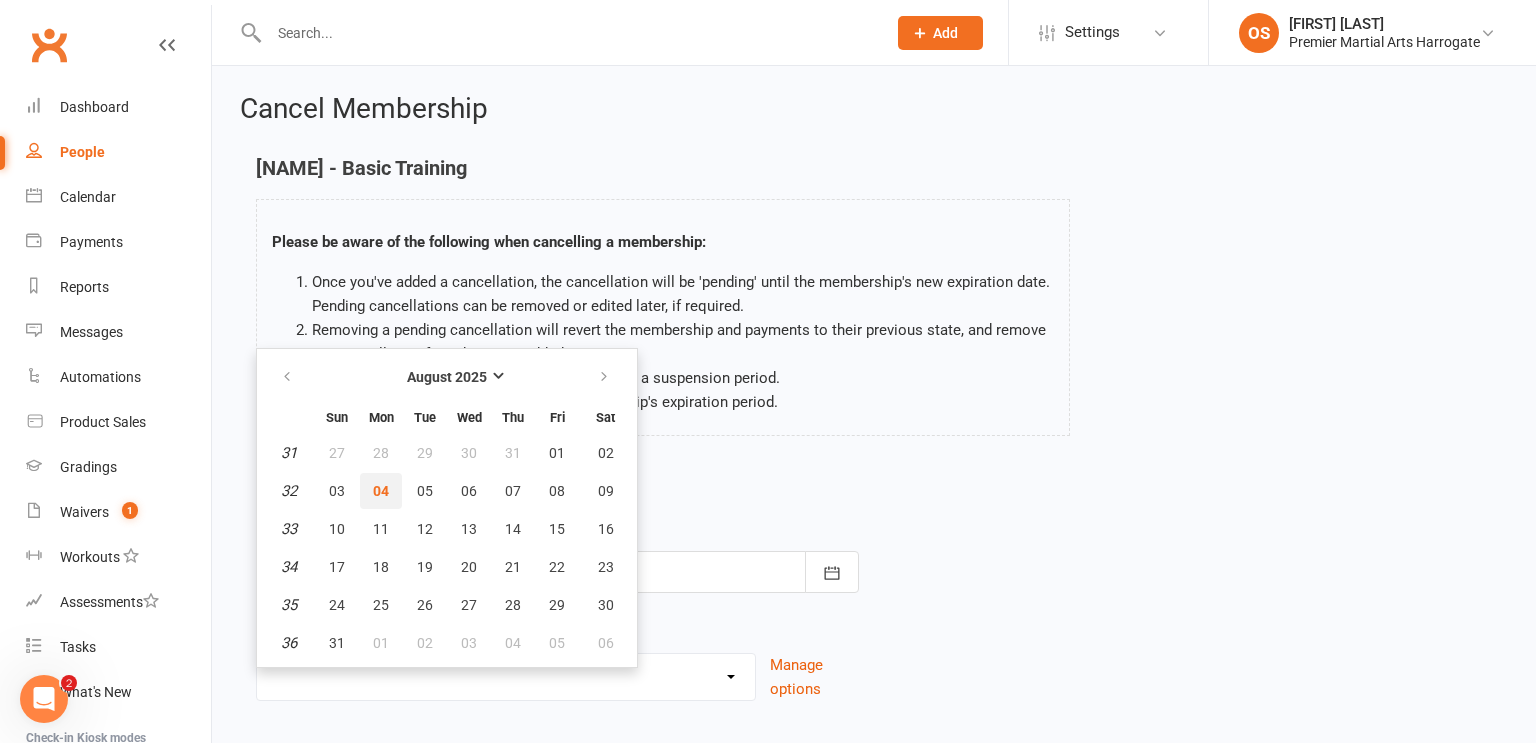 click on "04" at bounding box center [381, 491] 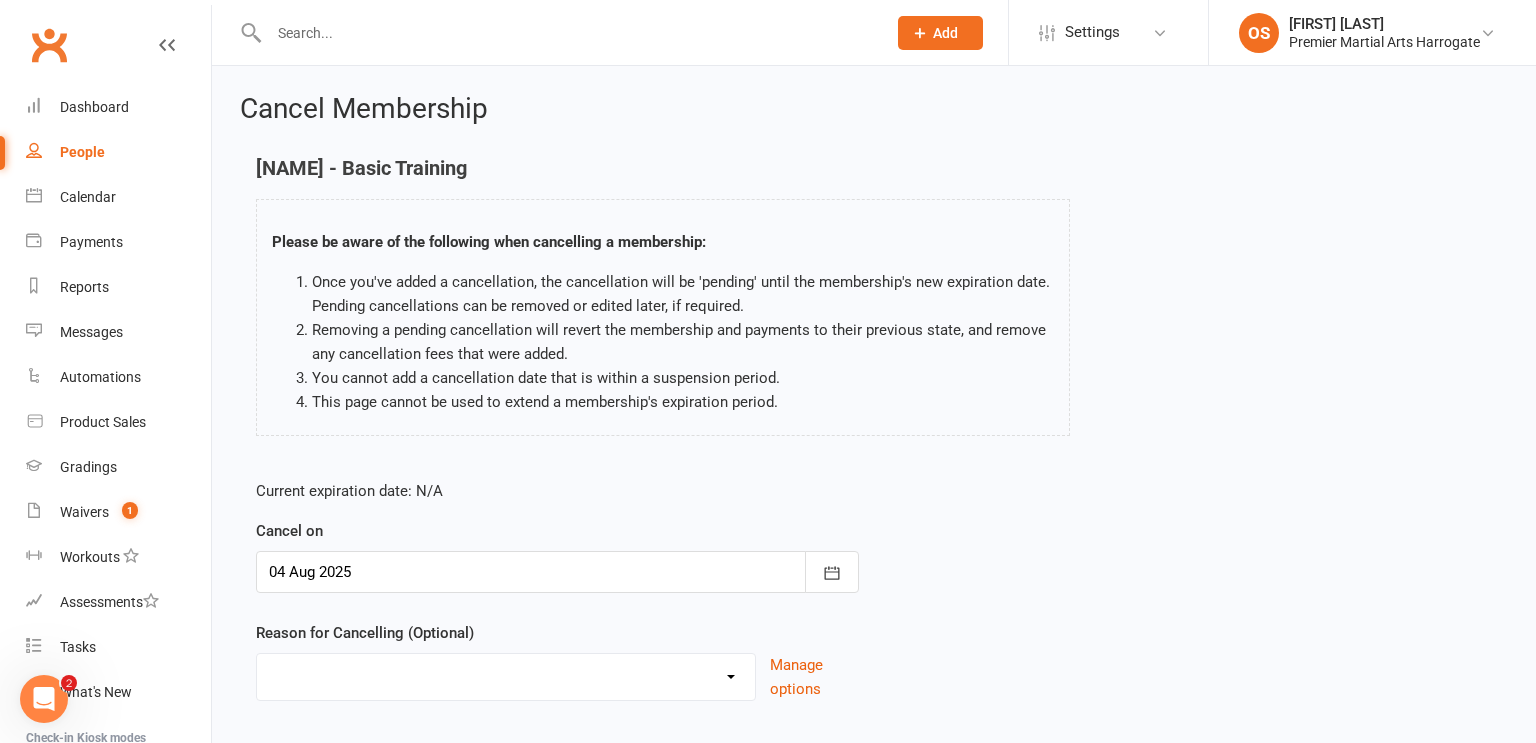 scroll, scrollTop: 119, scrollLeft: 0, axis: vertical 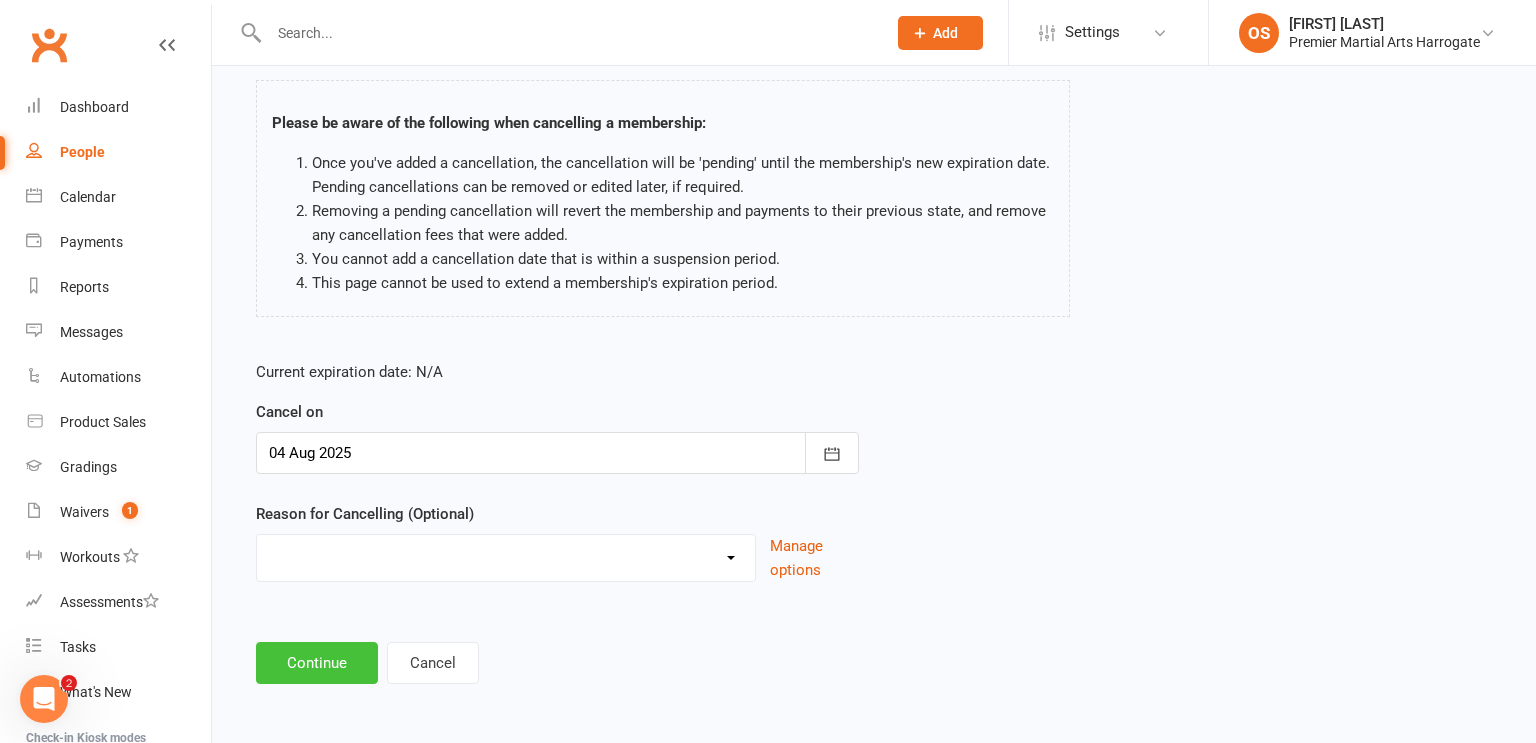 click on "Continue" at bounding box center (317, 663) 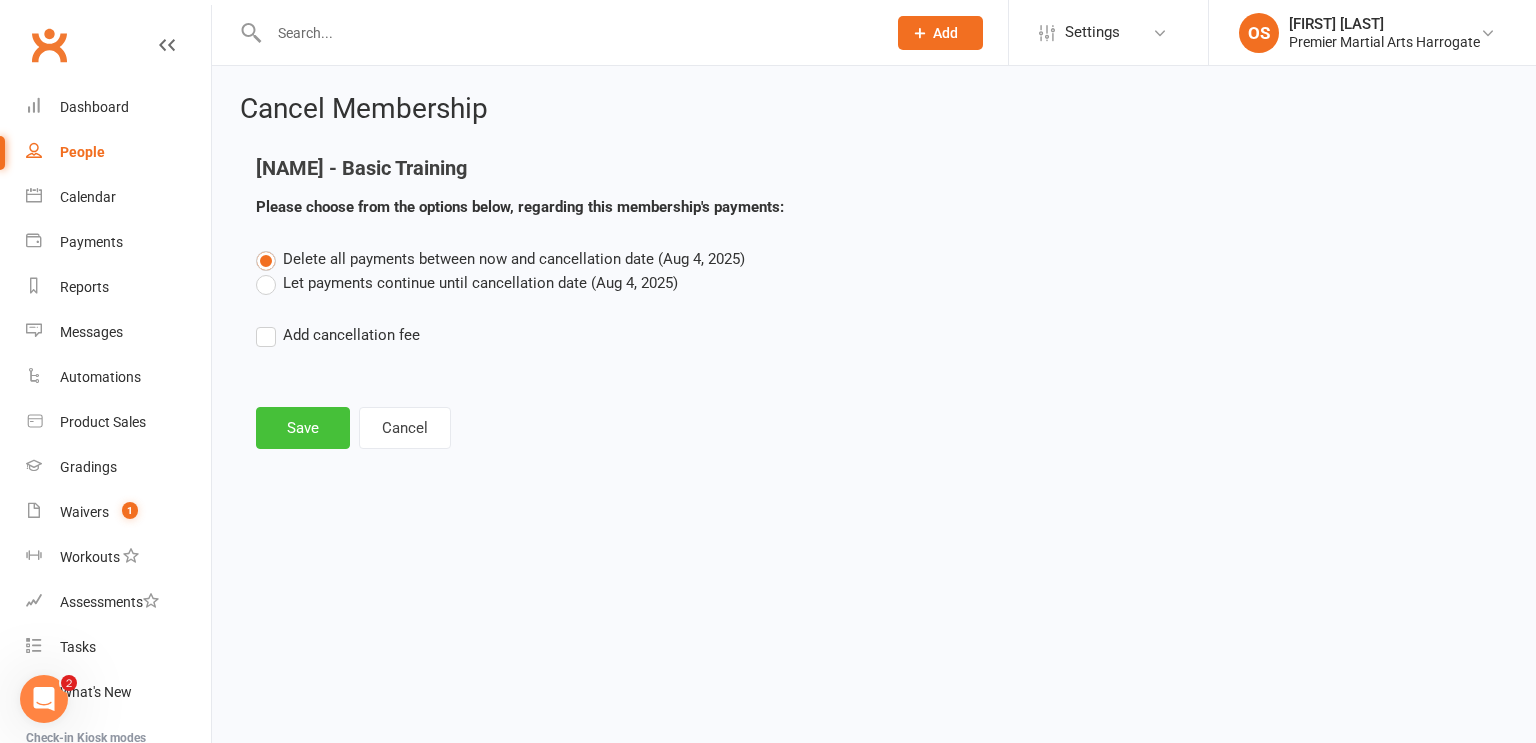 click on "Save" at bounding box center [303, 428] 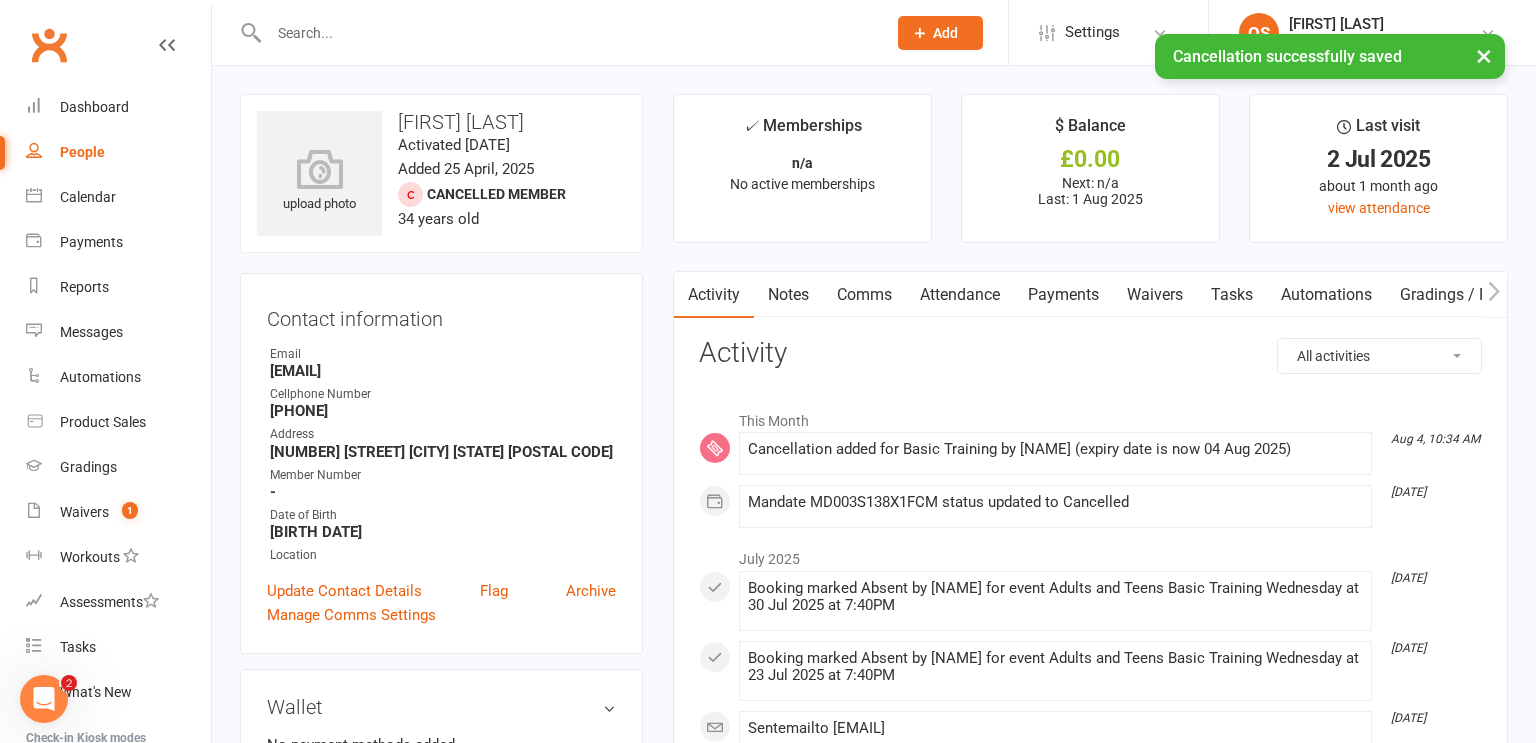 click on "× Cancellation successfully saved" at bounding box center (755, 34) 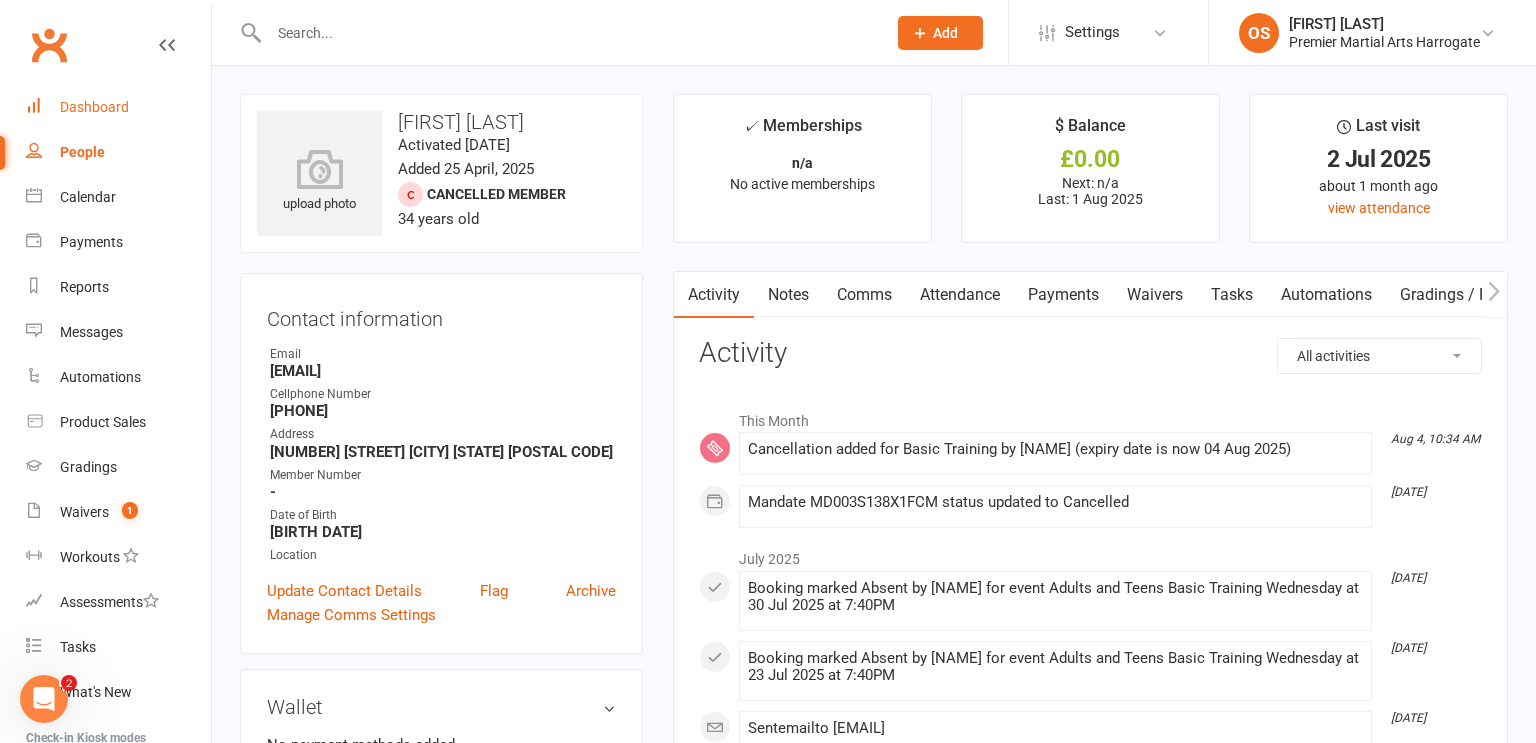 click on "Dashboard" at bounding box center (94, 107) 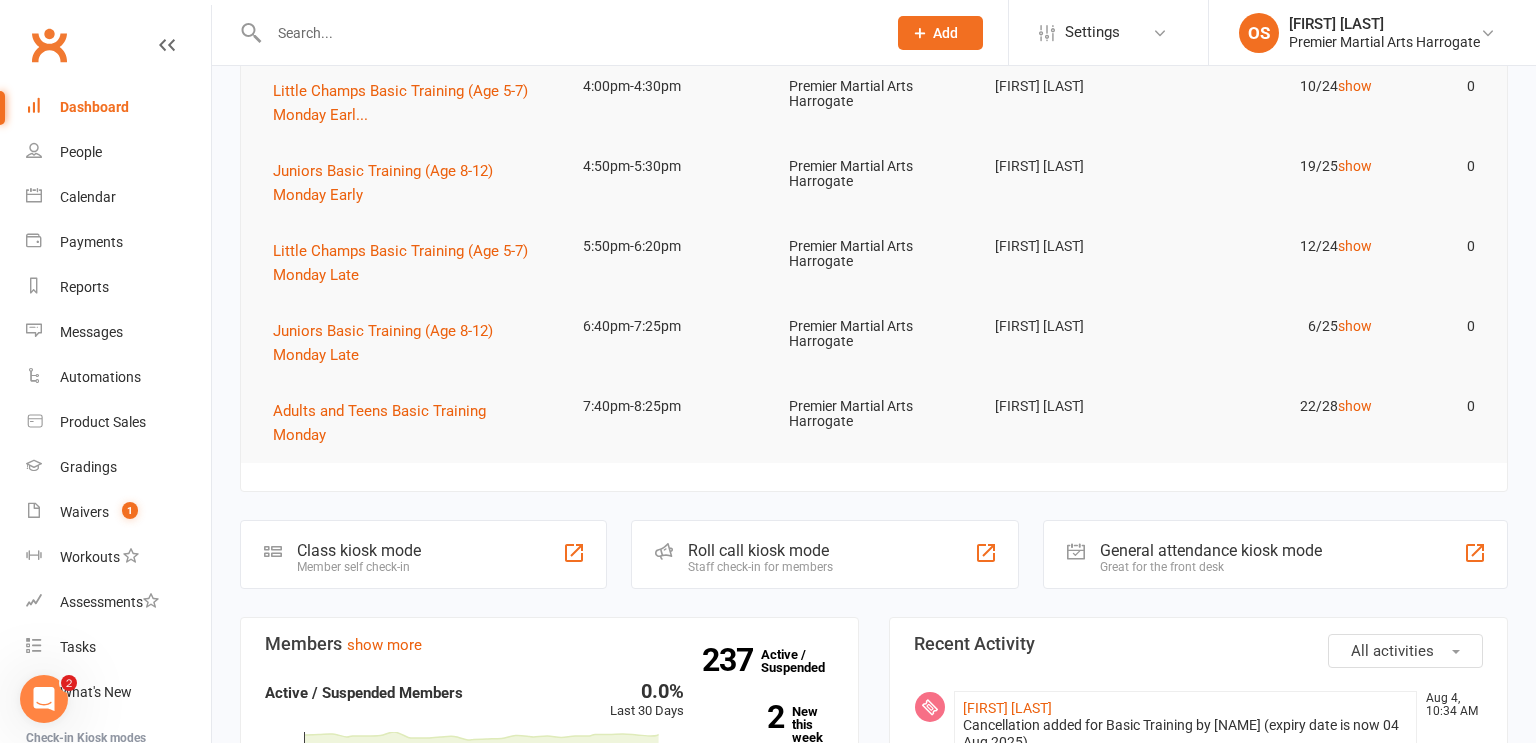 scroll, scrollTop: 0, scrollLeft: 0, axis: both 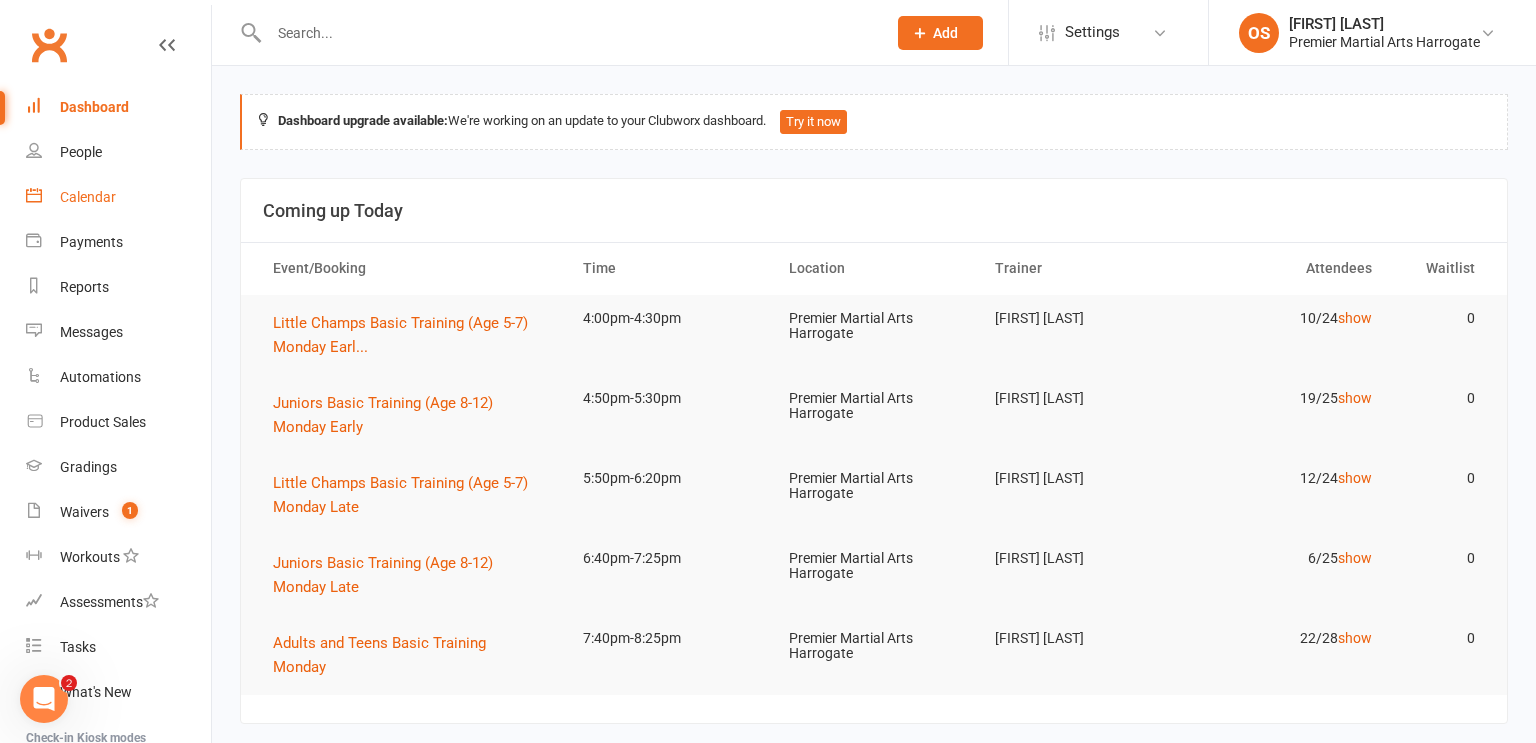 click on "Calendar" at bounding box center (88, 197) 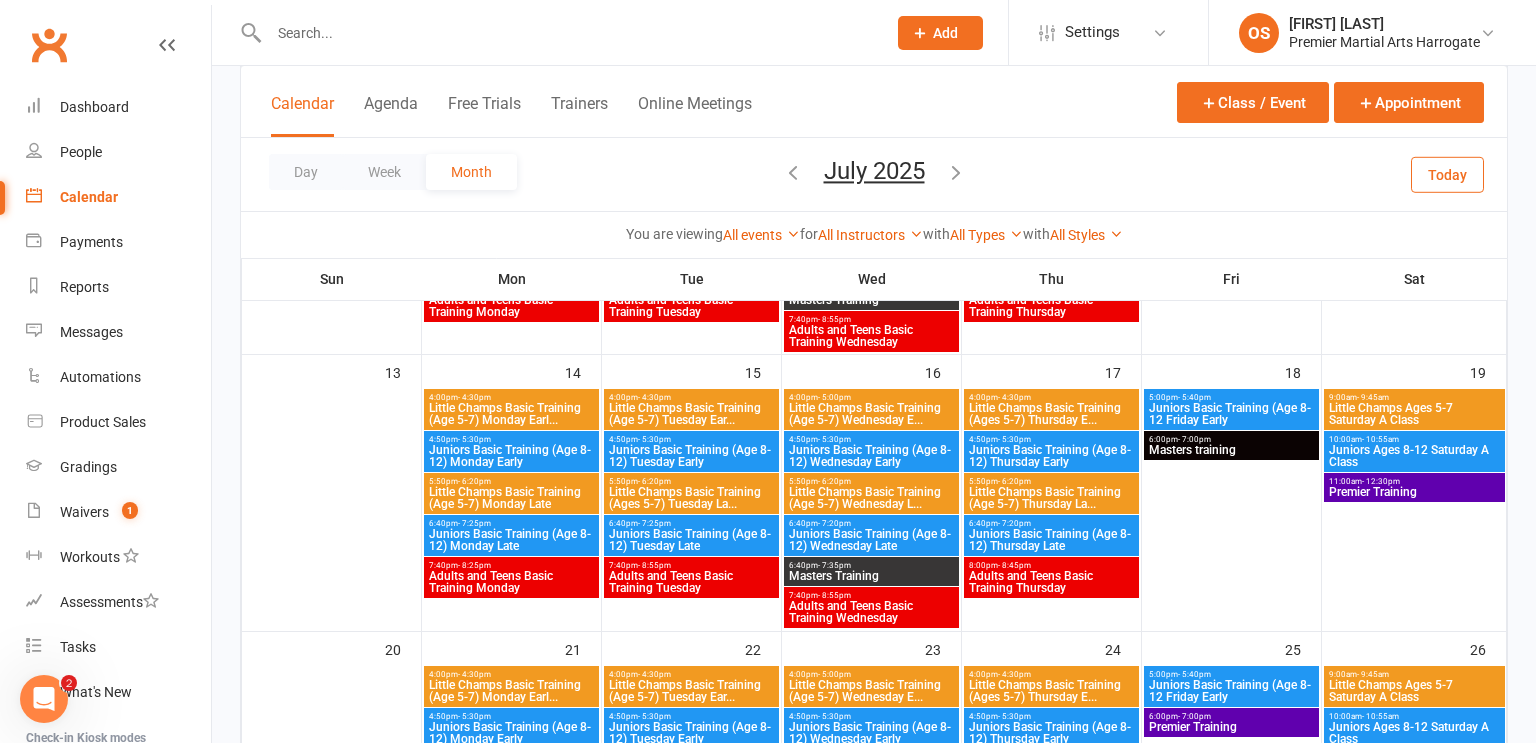 scroll, scrollTop: 624, scrollLeft: 0, axis: vertical 